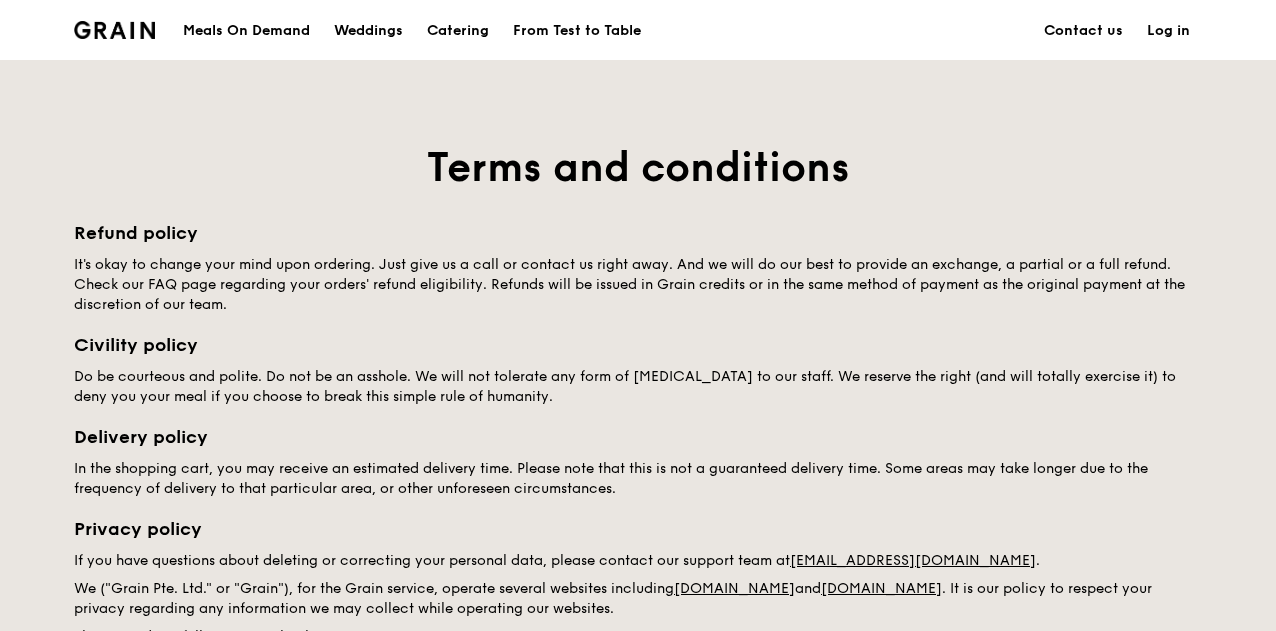scroll, scrollTop: 0, scrollLeft: 0, axis: both 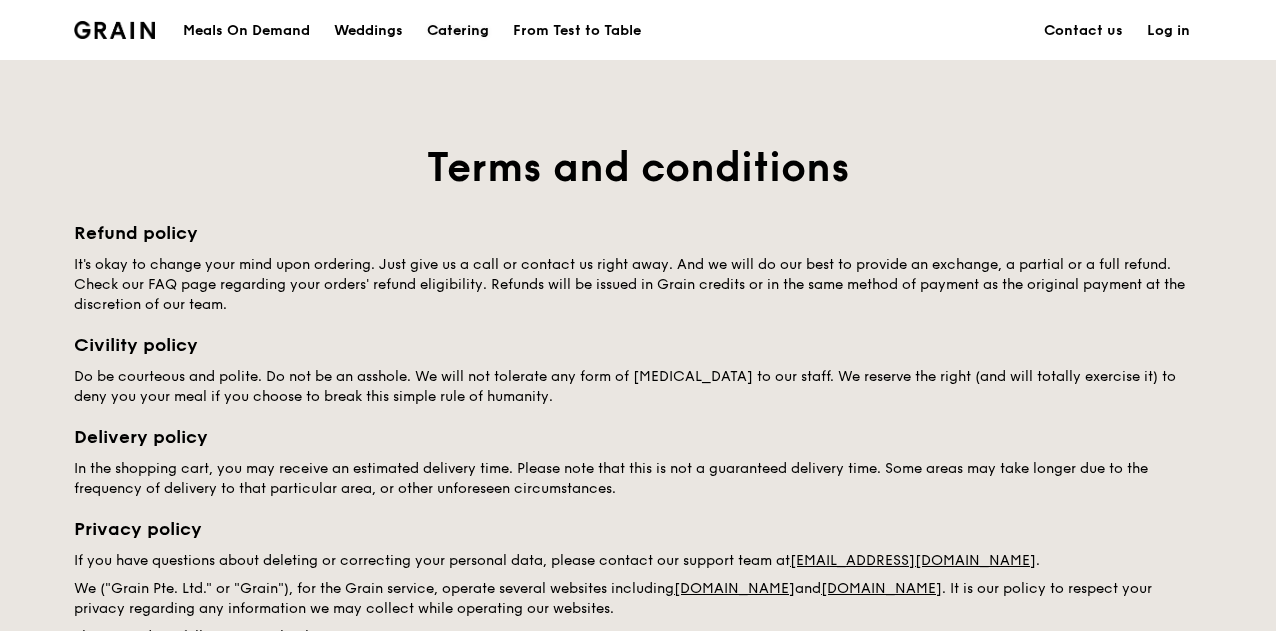 click on "Catering" at bounding box center [458, 31] 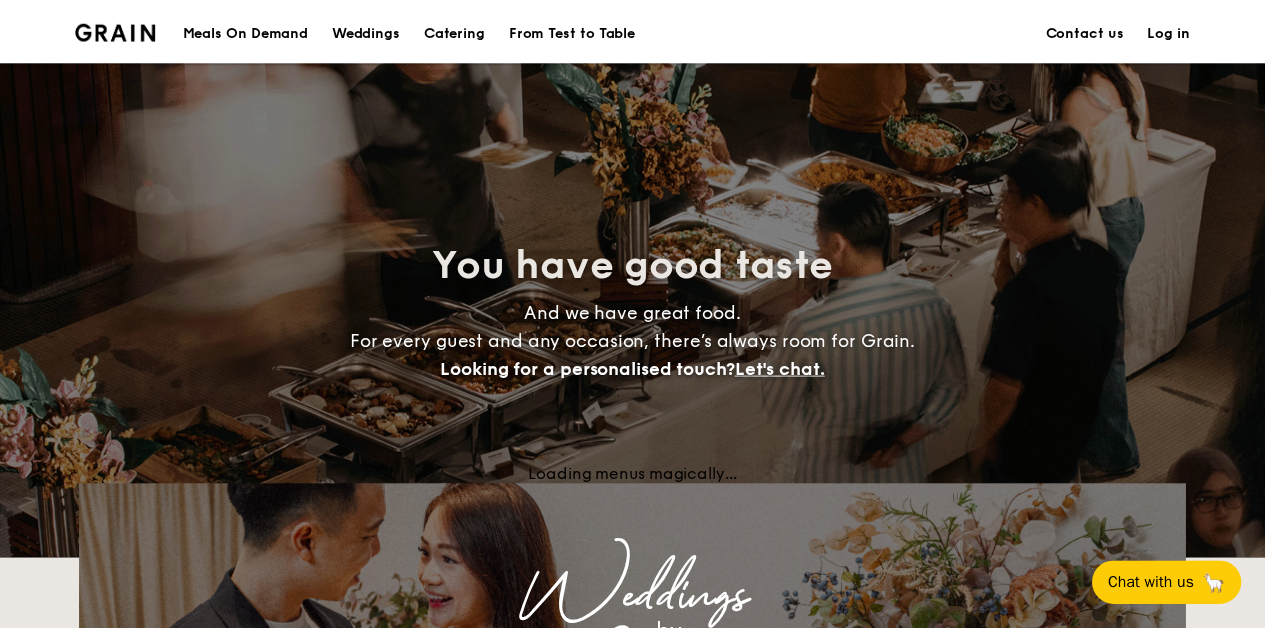 scroll, scrollTop: 0, scrollLeft: 0, axis: both 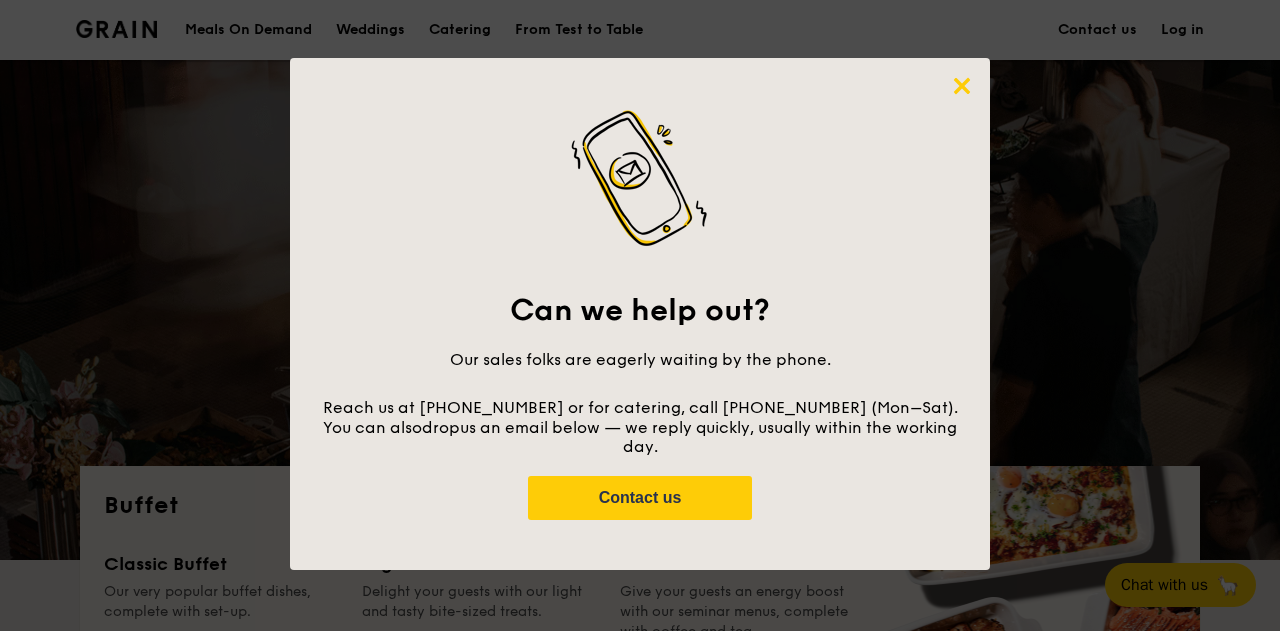 click 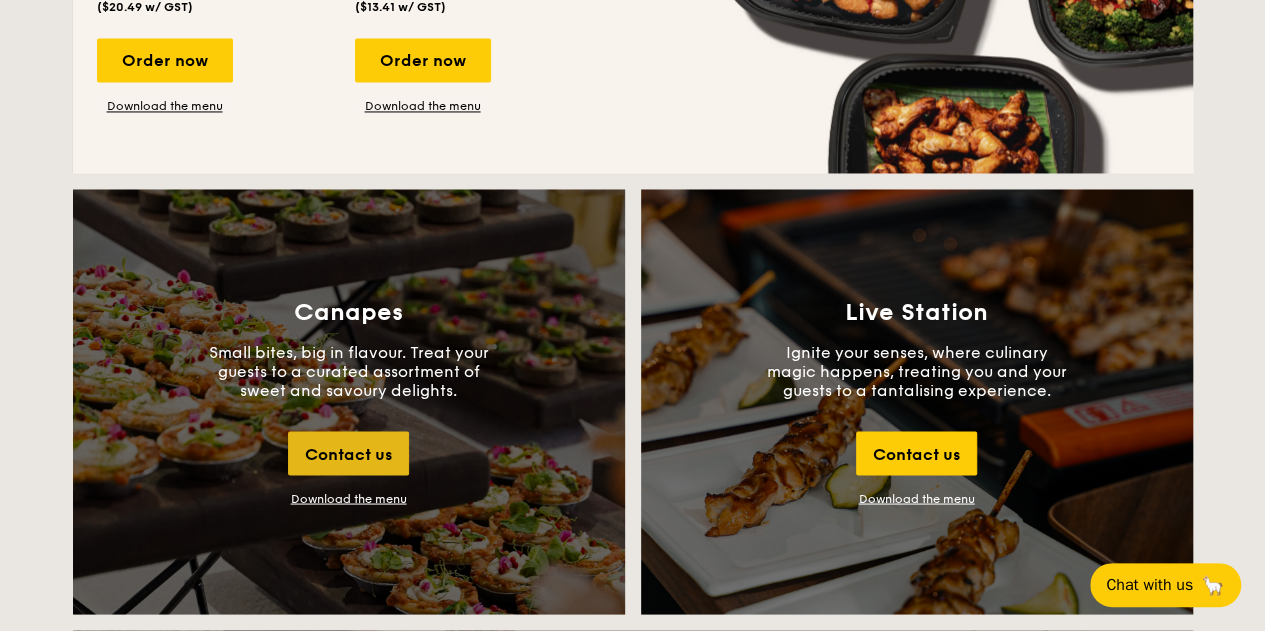 click on "Contact us" at bounding box center [348, 453] 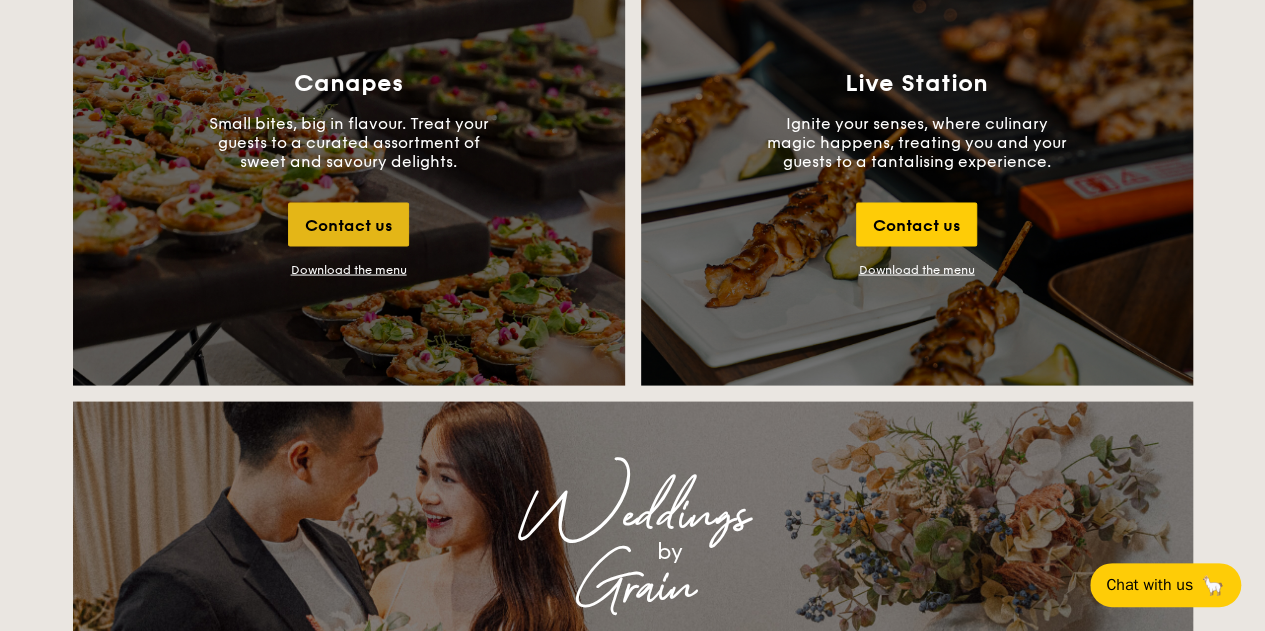 click on "Buffet
Classic Buffet
Our very popular buffet dishes, complete with set-up.
Starts from
$18.80
/guest
($20.49 w/ GST)
Order now
Download the menu
High Tea Buffet
Delight your guests with our light and tasty  bite-sized treats.
Starts from
$12.30
/guest
($13.41 w/ GST)
Order now
Download the menu
Seminar Buffet
Give your guests an energy boost with our seminar menus, complete with coffee and tea.
Starts from
$25.60
/guest
($27.90 w/ GST)
Order now
Download the menu
All-Day Meal Boxes Meals crafted for one, designed to power the world's best meetings and events.
Meals on Demand" at bounding box center [633, -281] 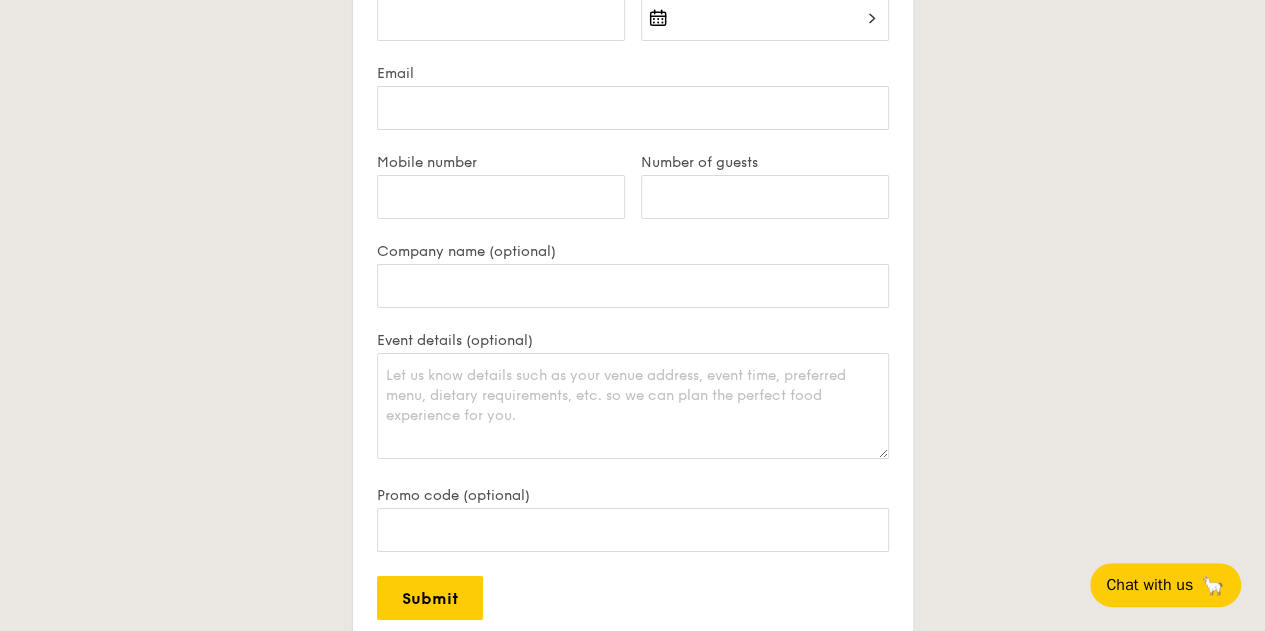scroll, scrollTop: 3332, scrollLeft: 0, axis: vertical 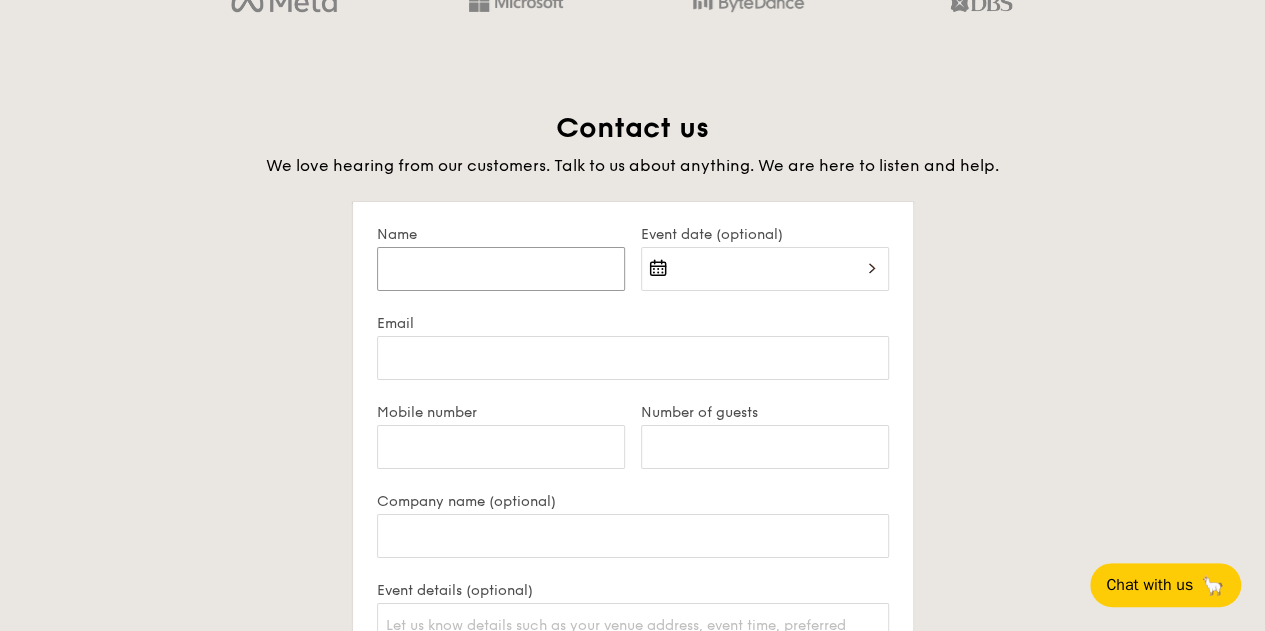 click on "Name" at bounding box center (501, 269) 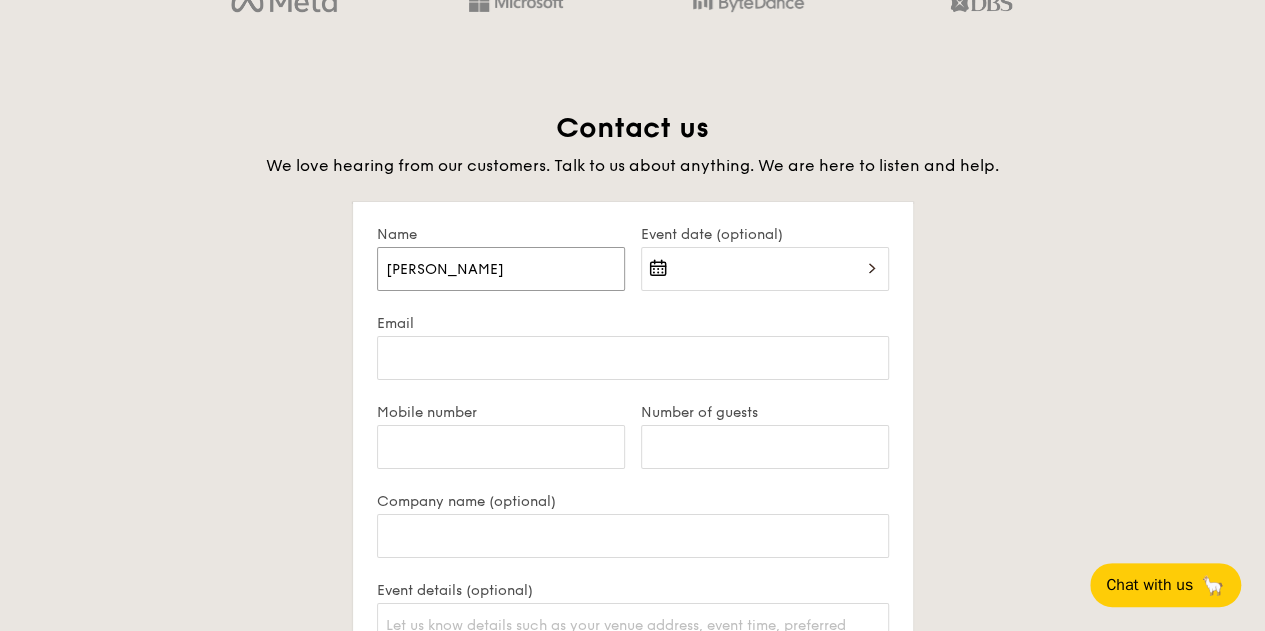 type on "[PERSON_NAME]" 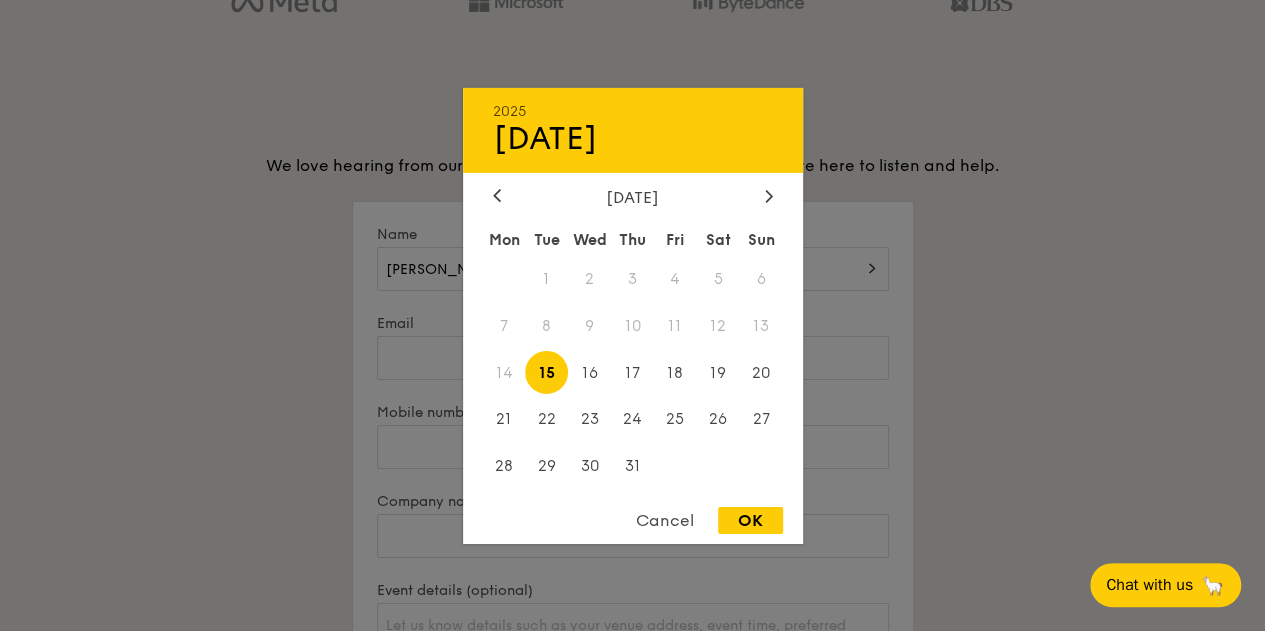click on "2025   [DATE] [DATE] Tue Wed Thu Fri Sat Sun   1 2 3 4 5 6 7 8 9 10 11 12 13 14 15 16 17 18 19 20 21 22 23 24 25 26 27 28 29 30 31     Cancel   OK" at bounding box center [765, 281] 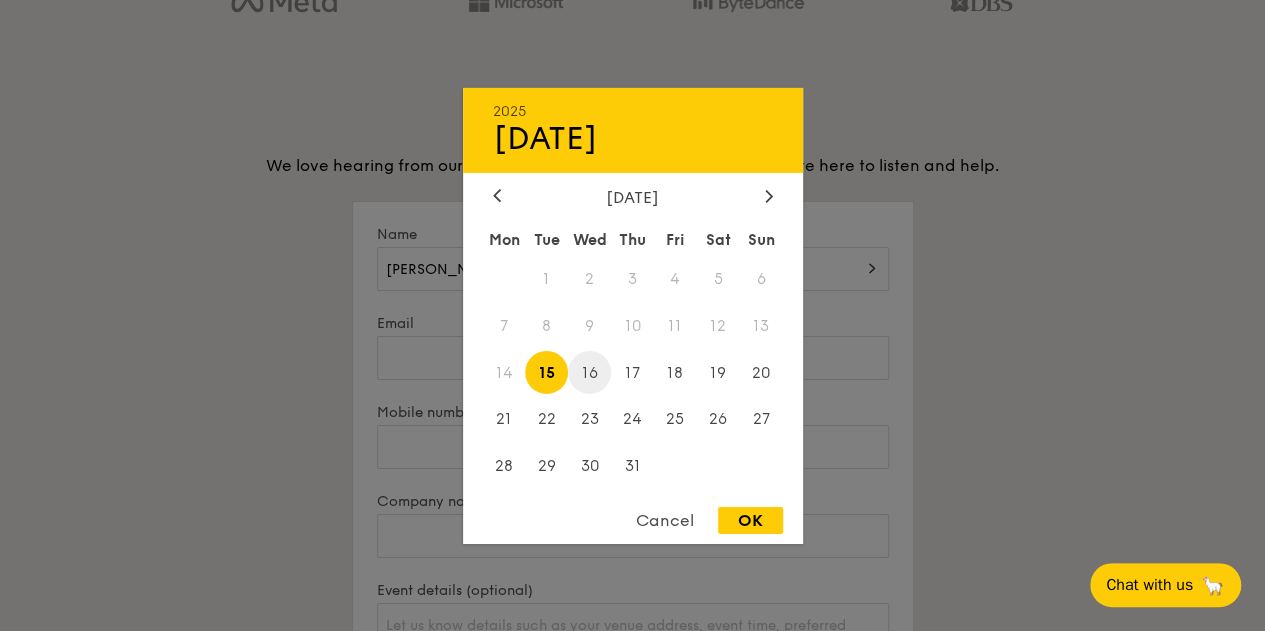 click on "16" at bounding box center (589, 372) 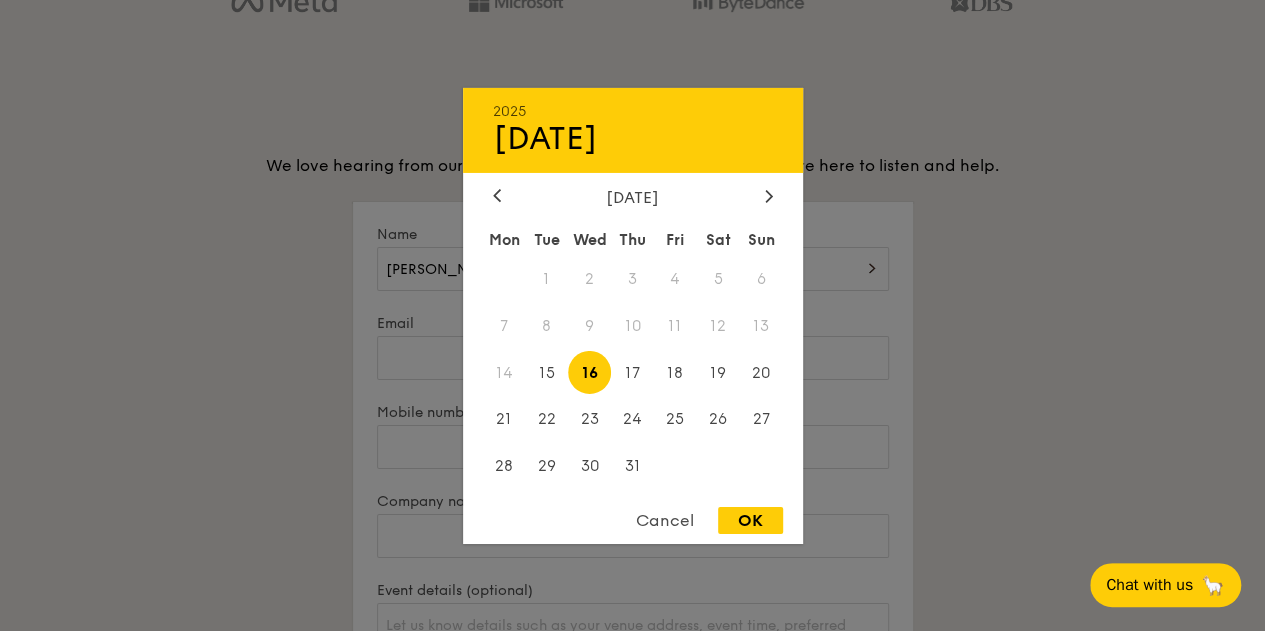 click on "OK" at bounding box center (750, 520) 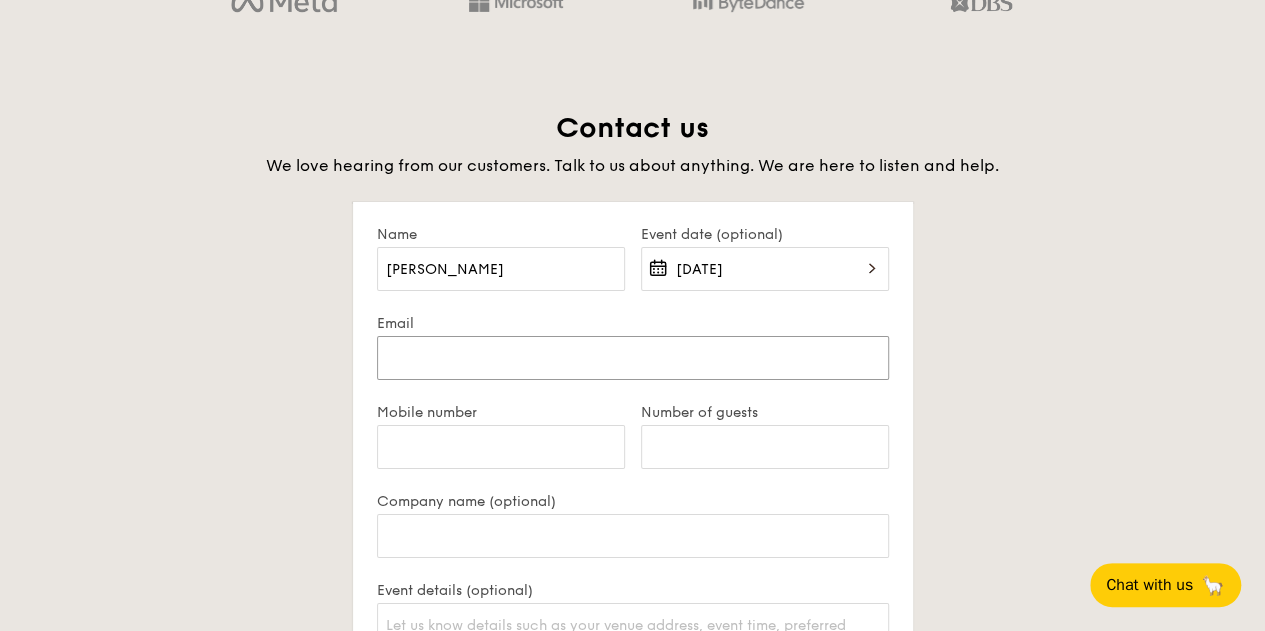 click on "Email" at bounding box center [633, 358] 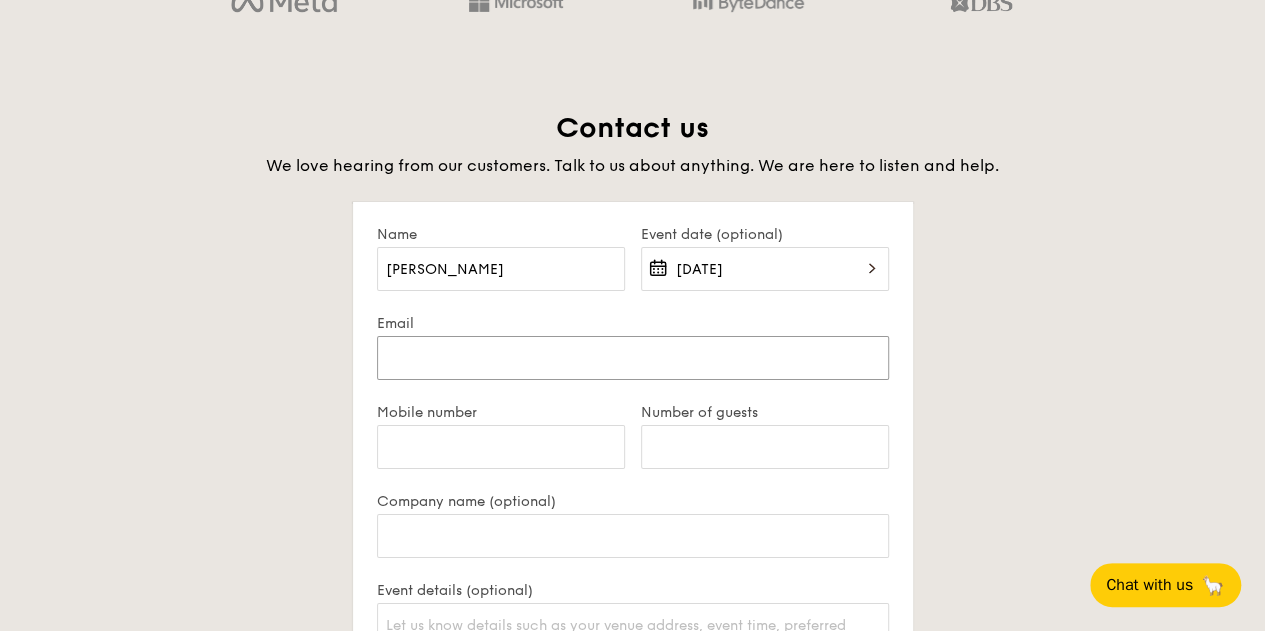 type on "[EMAIL_ADDRESS][PERSON_NAME][DOMAIN_NAME]" 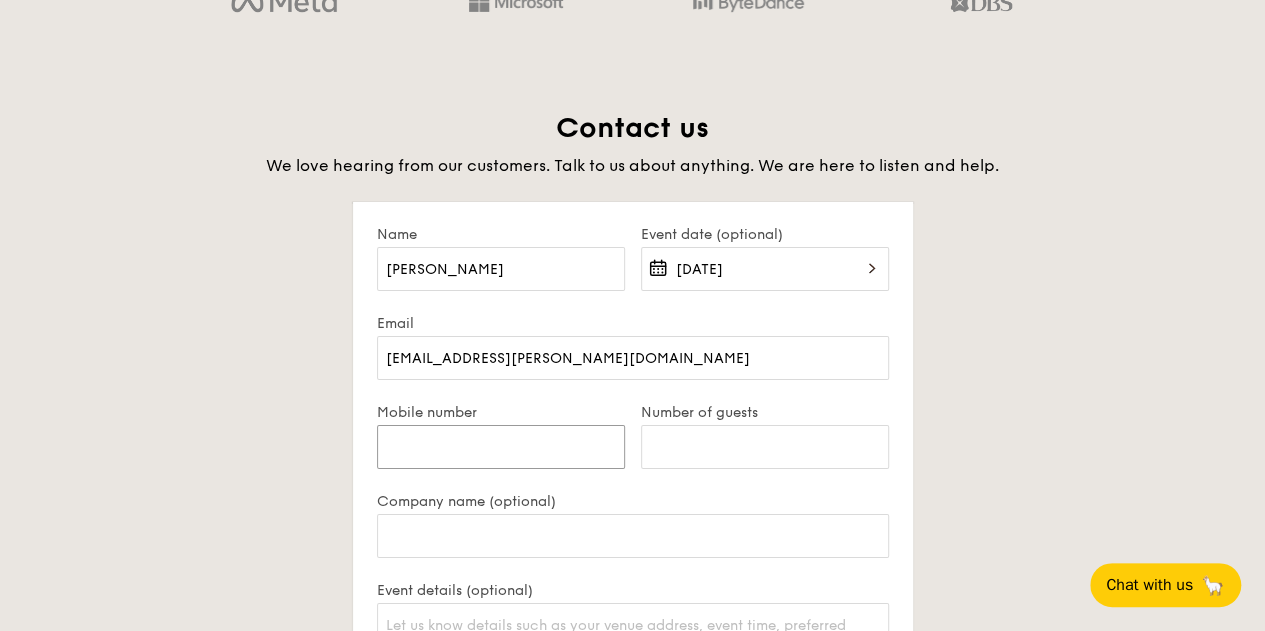 click on "Mobile number" at bounding box center [501, 447] 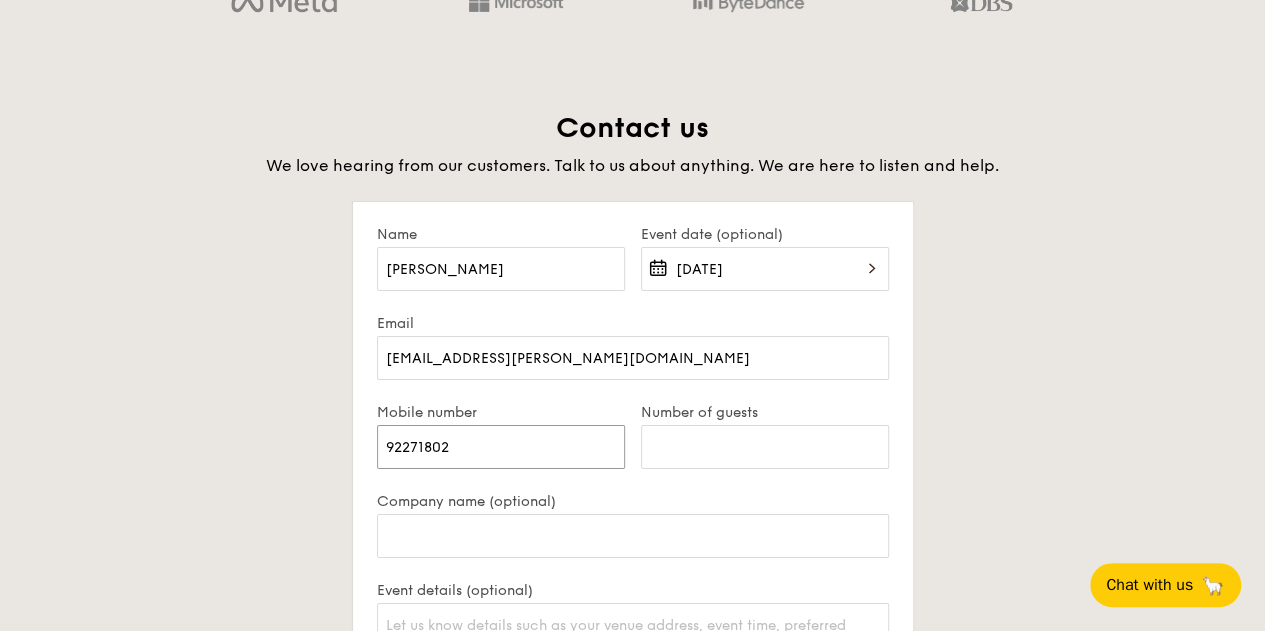 type on "92271802" 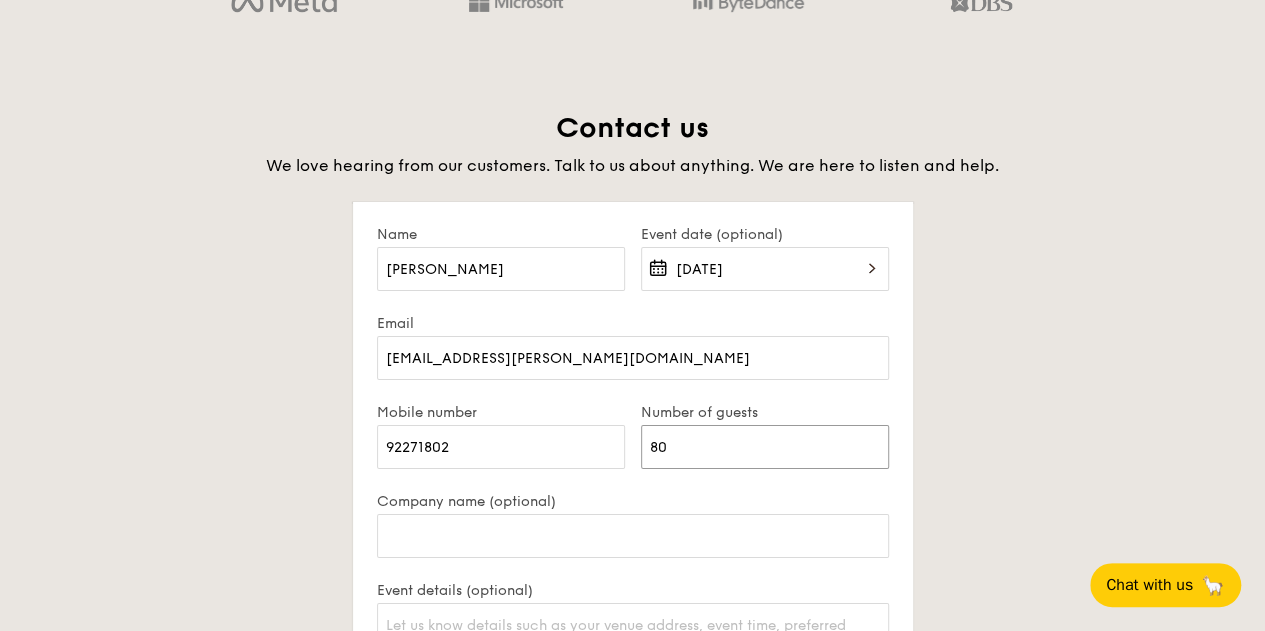 type on "80" 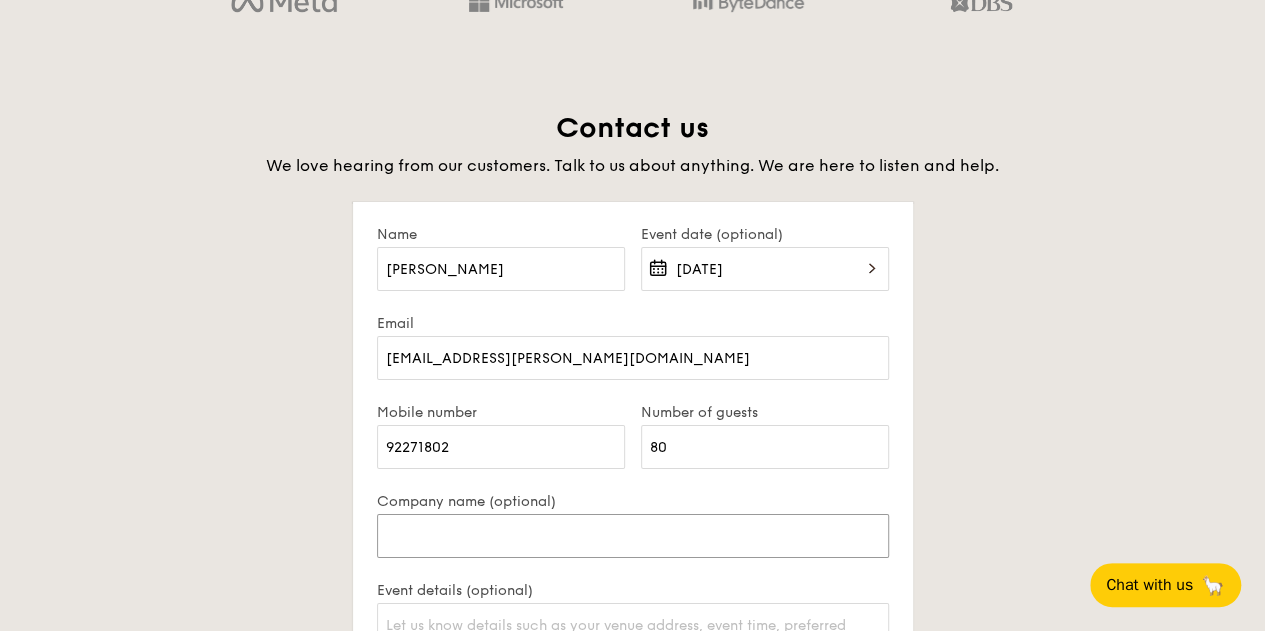 click on "Company name (optional)" at bounding box center (633, 536) 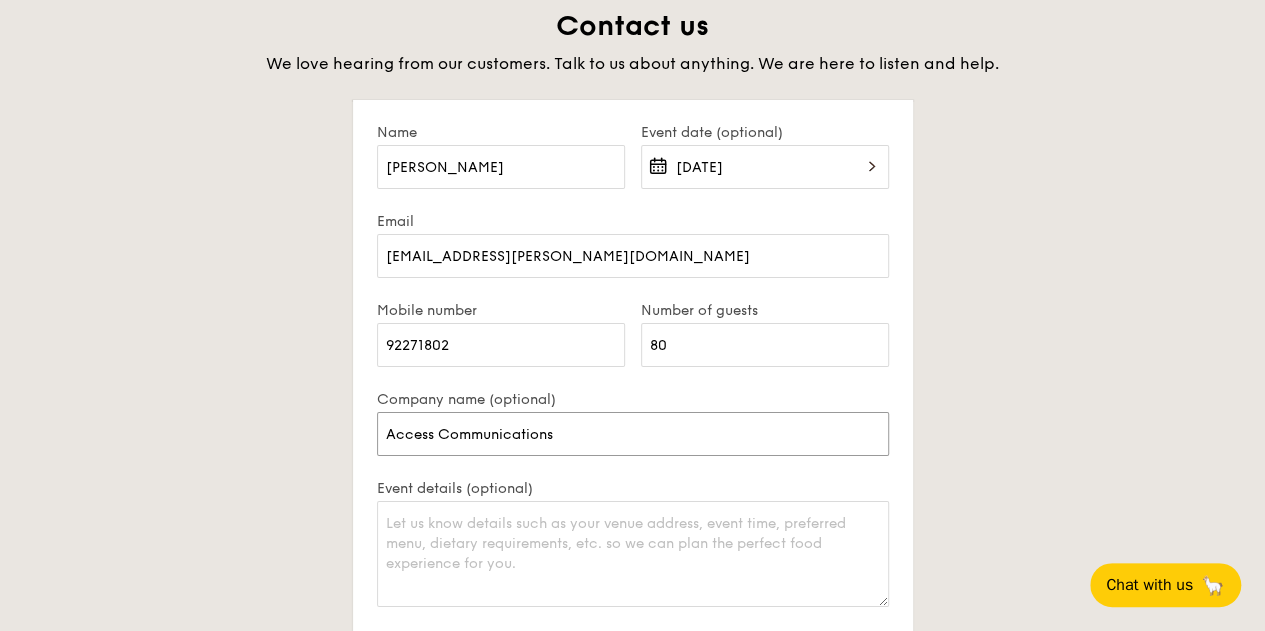 scroll, scrollTop: 3532, scrollLeft: 0, axis: vertical 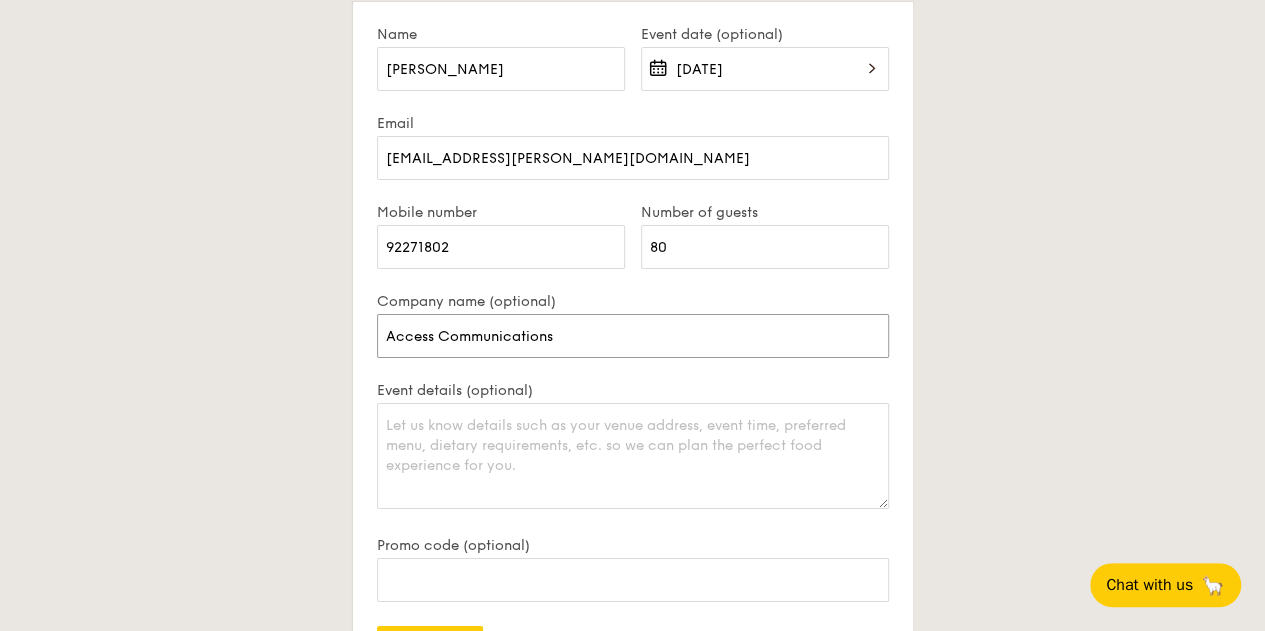 type on "Access Communications" 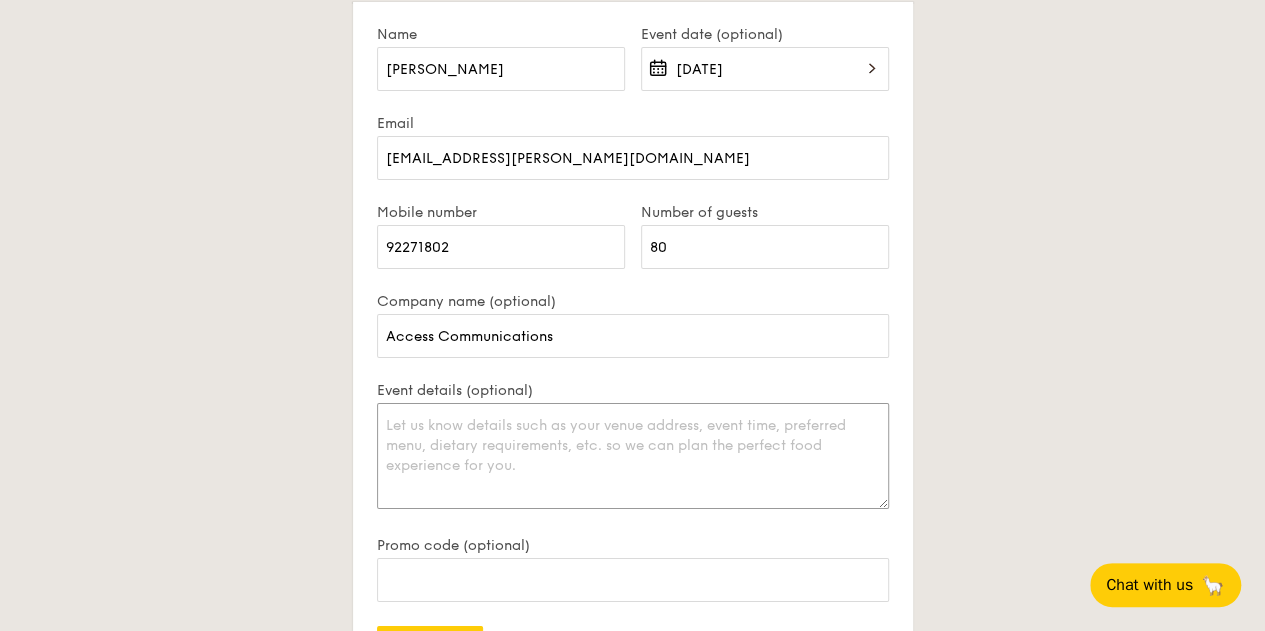 click on "Event details (optional)" at bounding box center [633, 456] 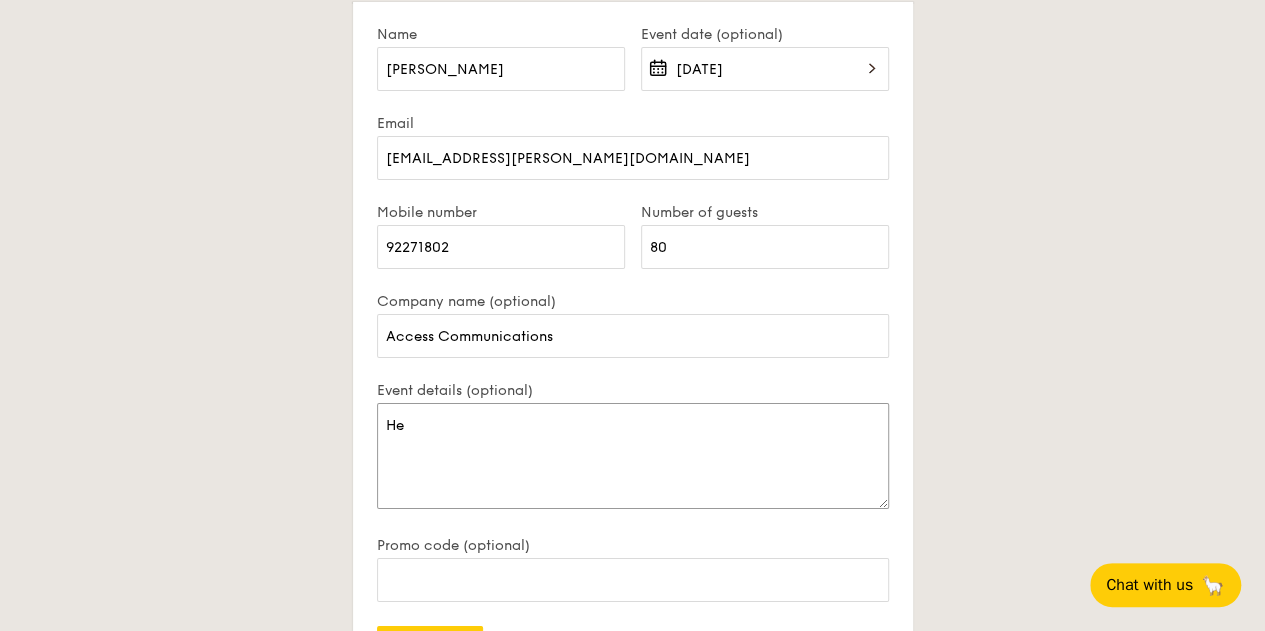 type on "H" 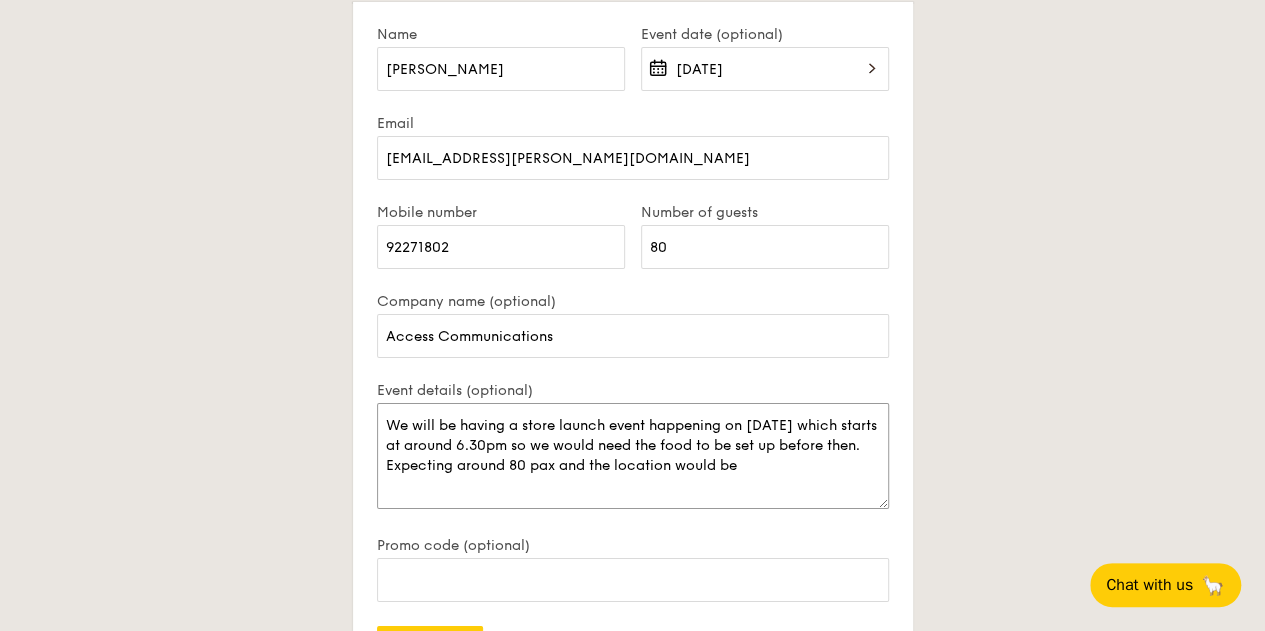 paste on "[STREET_ADDRESS]" 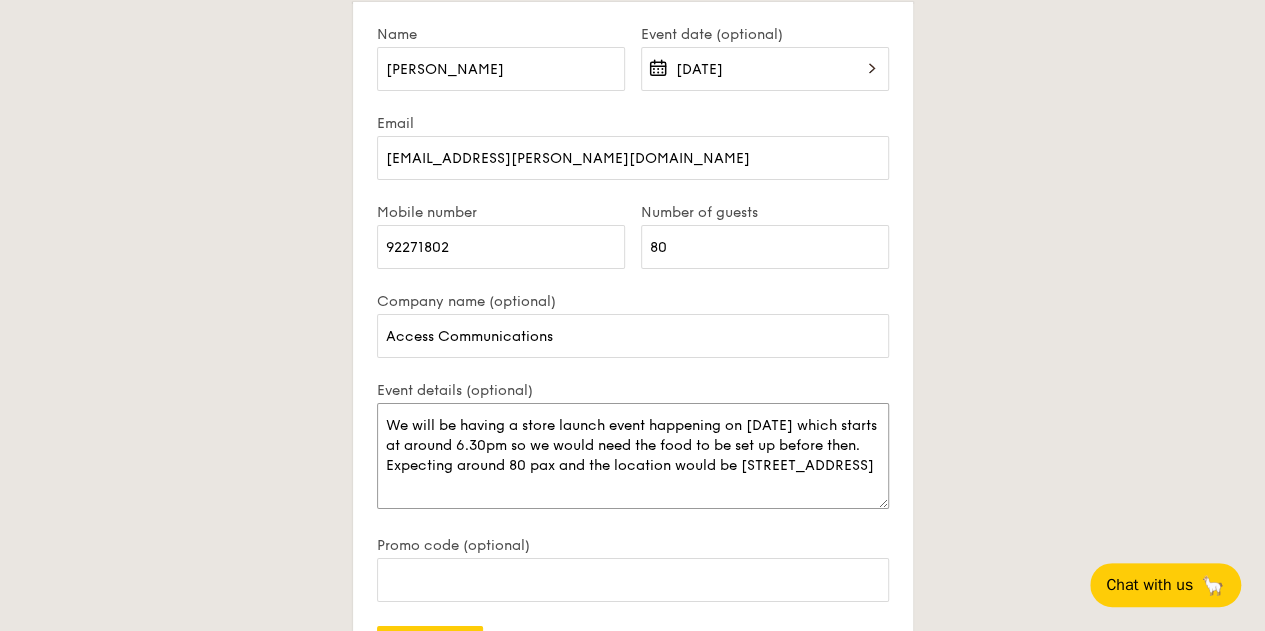 scroll, scrollTop: 6, scrollLeft: 0, axis: vertical 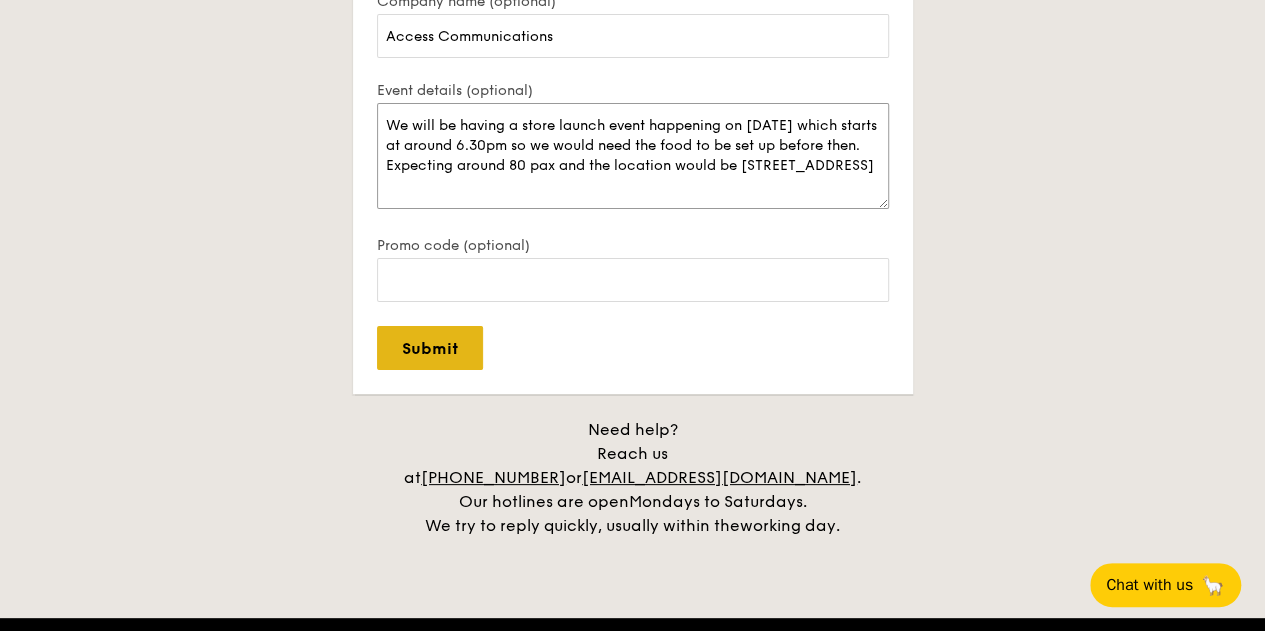 type on "We will be having a store launch event happening on [DATE] which starts at around 6.30pm so we would need the food to be set up before then. Expecting around 80 pax and the location would be [STREET_ADDRESS]" 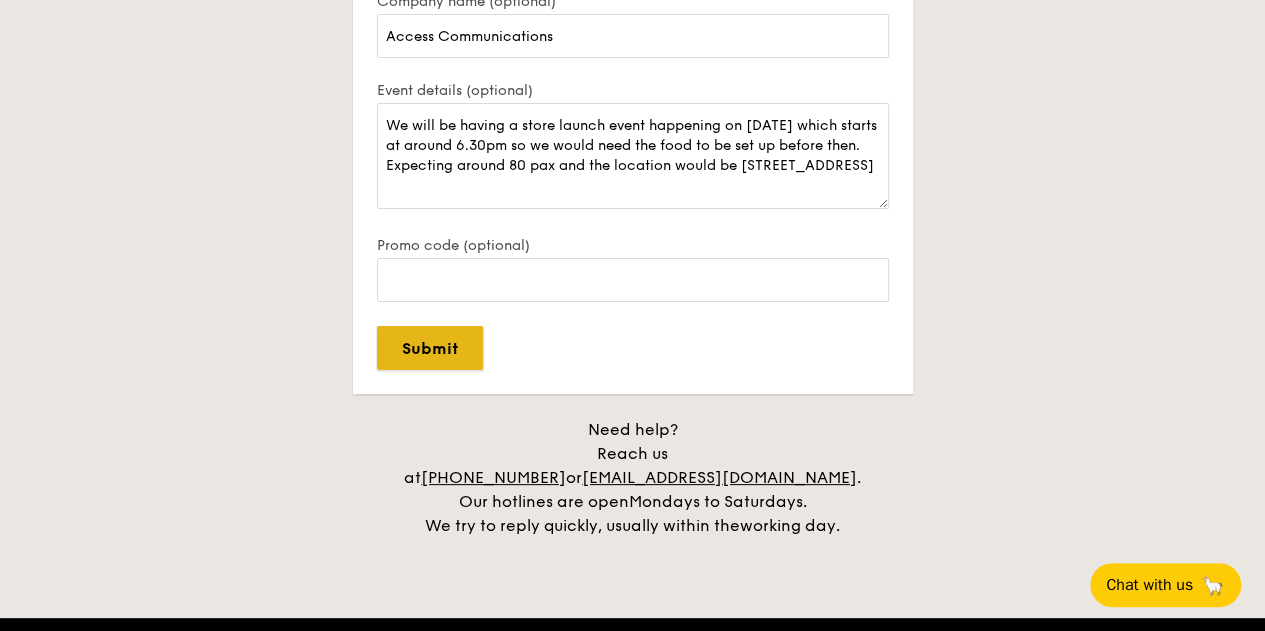 click on "Submit" at bounding box center [430, 348] 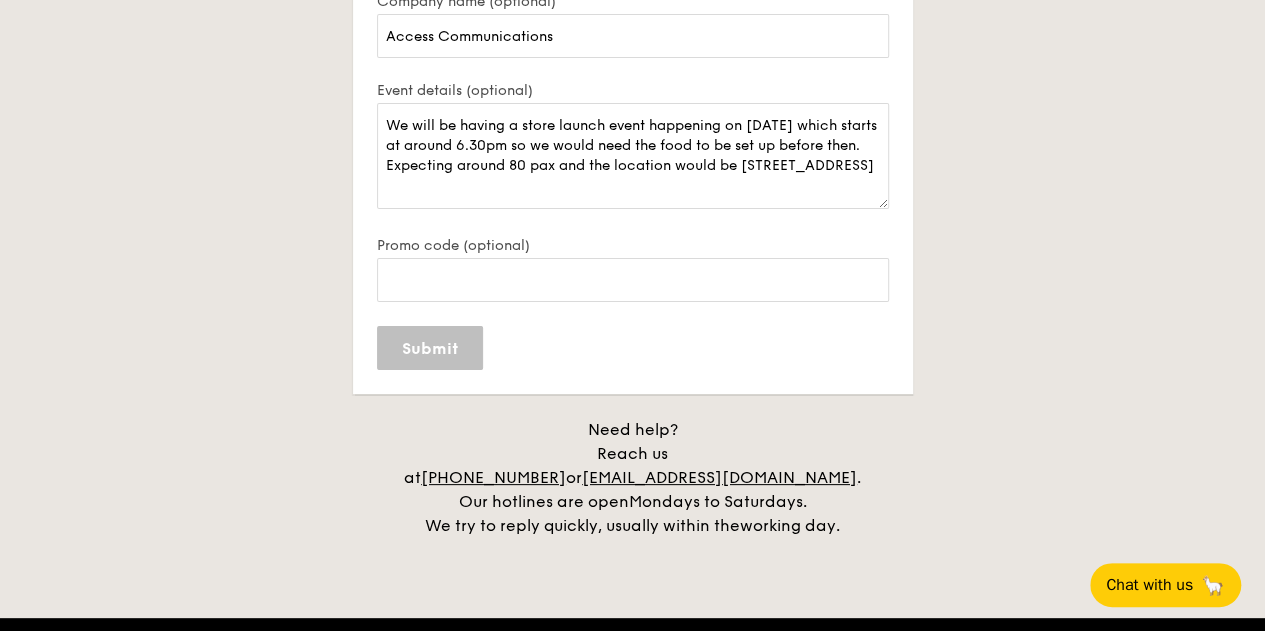 type 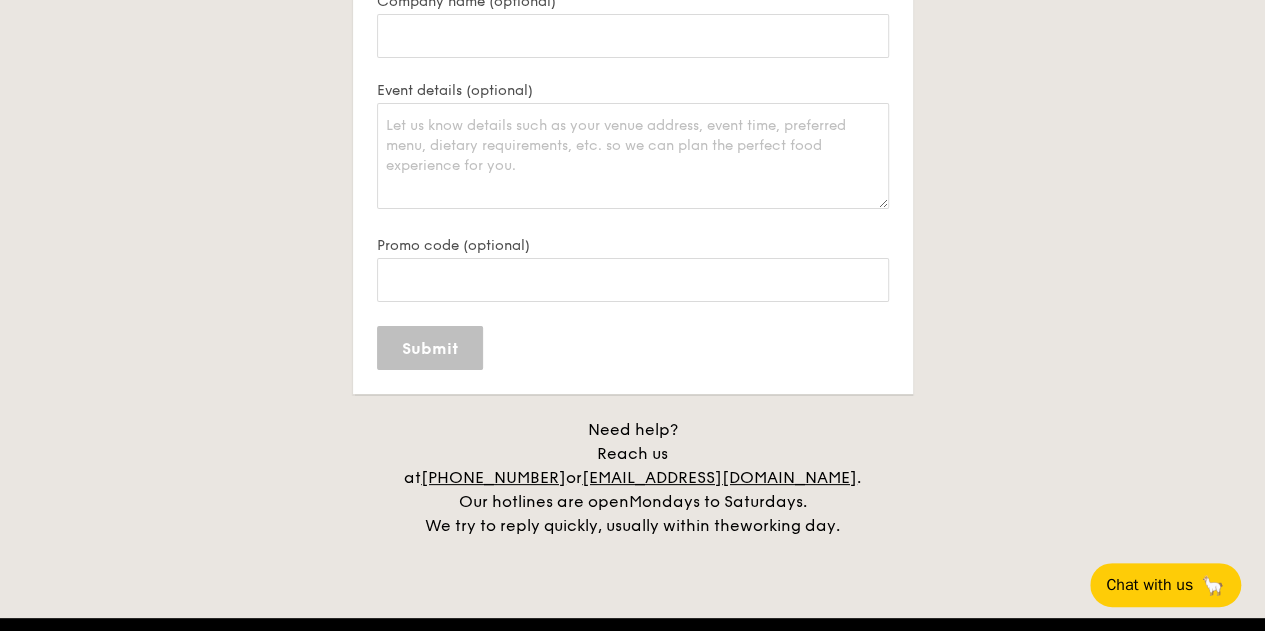 scroll, scrollTop: 0, scrollLeft: 0, axis: both 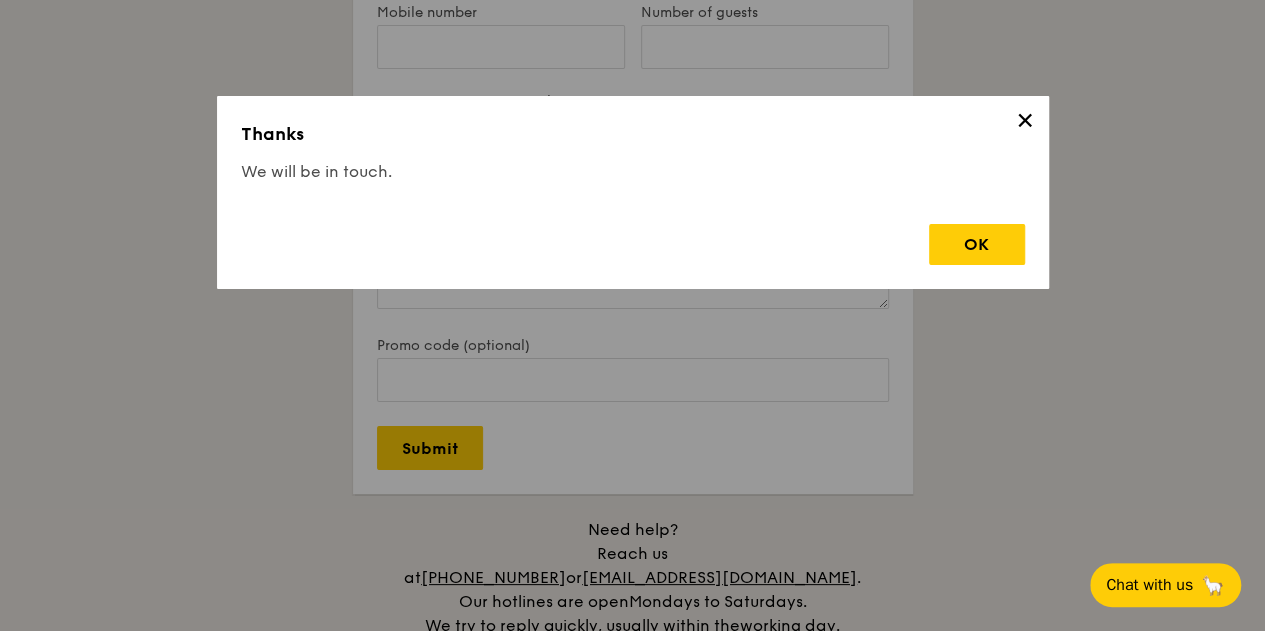 click on "✕" at bounding box center (1025, 124) 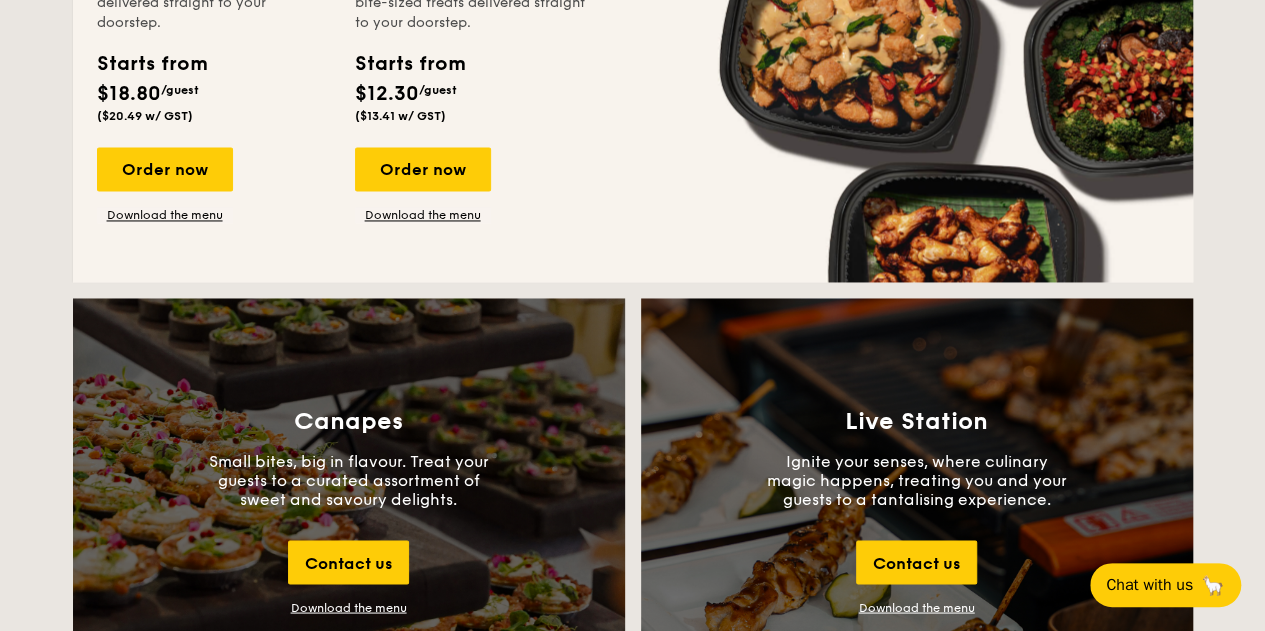 scroll, scrollTop: 1732, scrollLeft: 0, axis: vertical 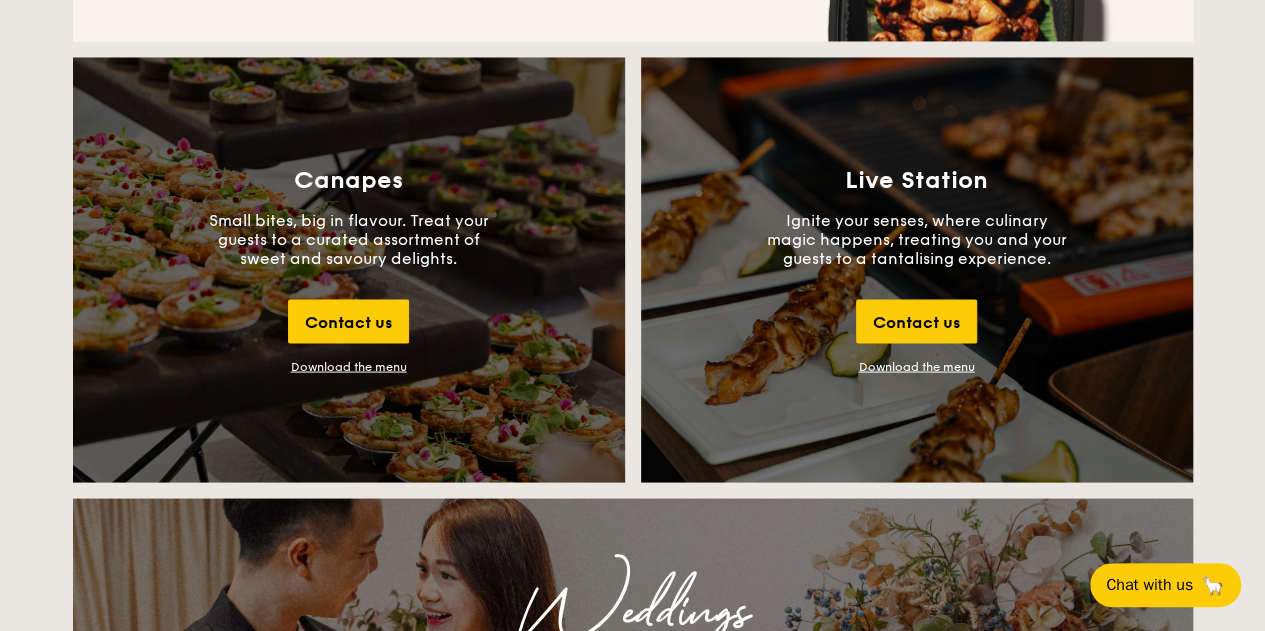 click on "Download the menu" at bounding box center (349, 366) 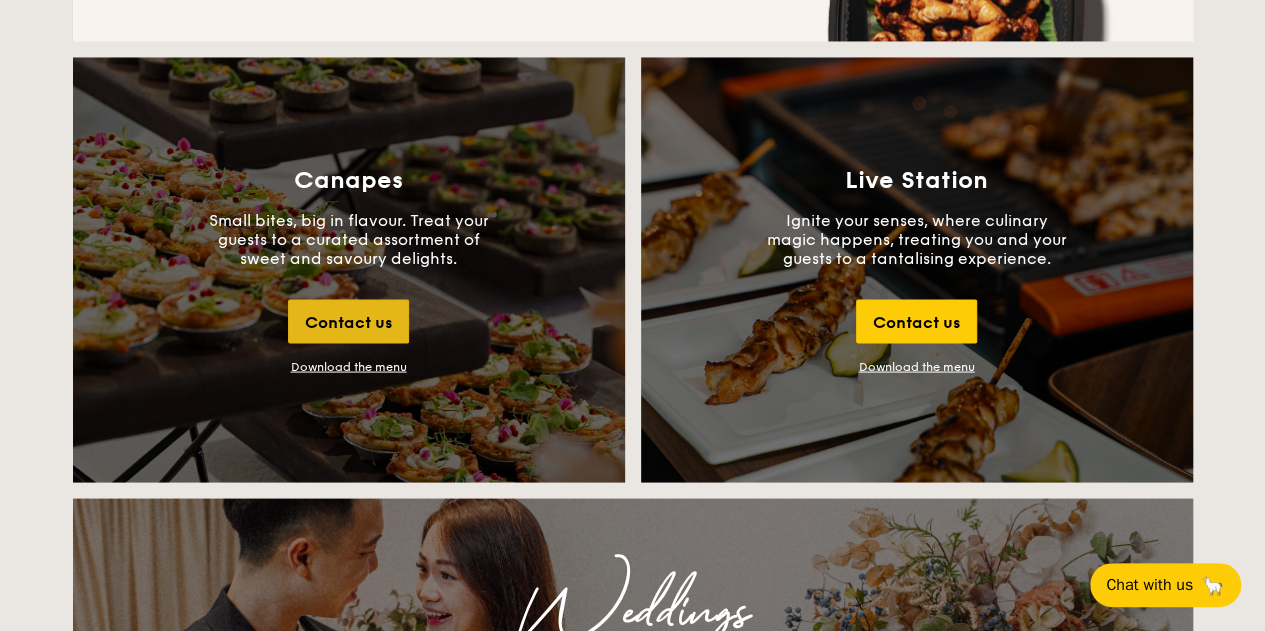 click on "Contact us" at bounding box center [348, 321] 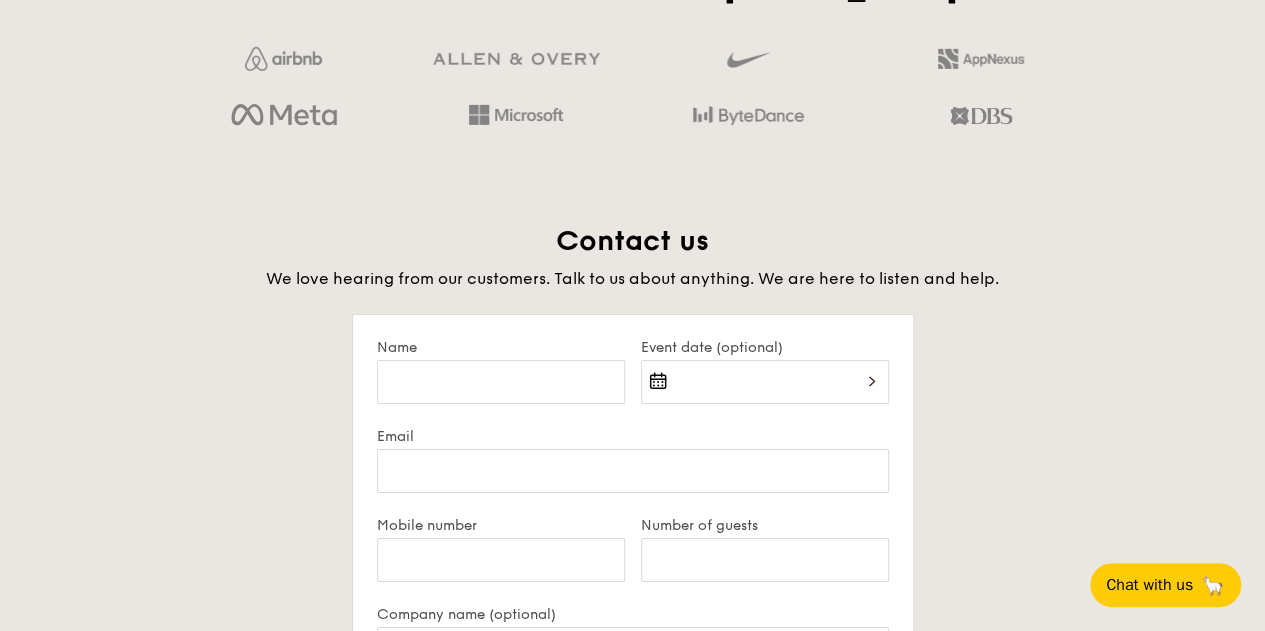 scroll, scrollTop: 3432, scrollLeft: 0, axis: vertical 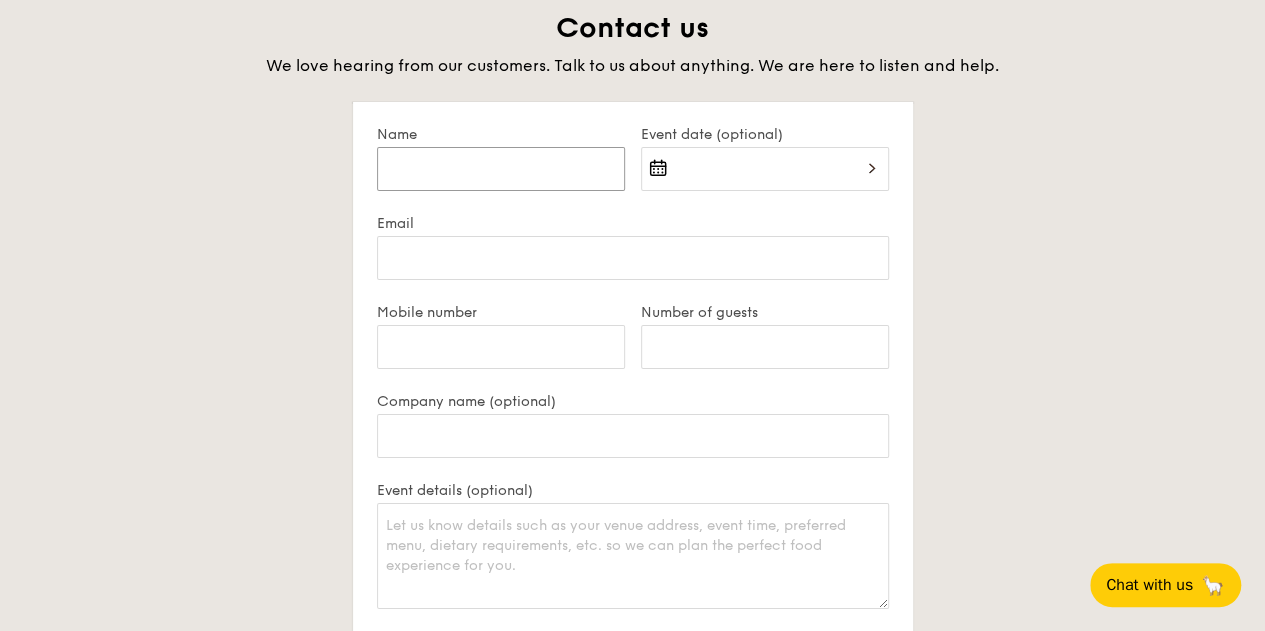 click on "Name" at bounding box center [501, 169] 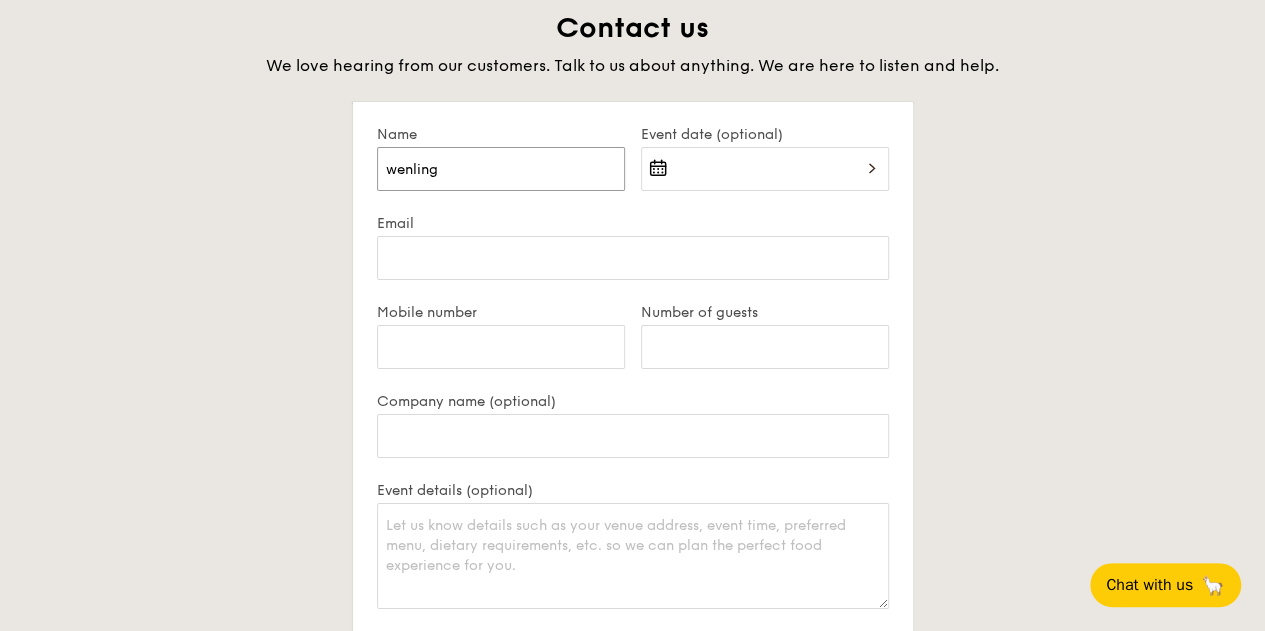 type on "wenling" 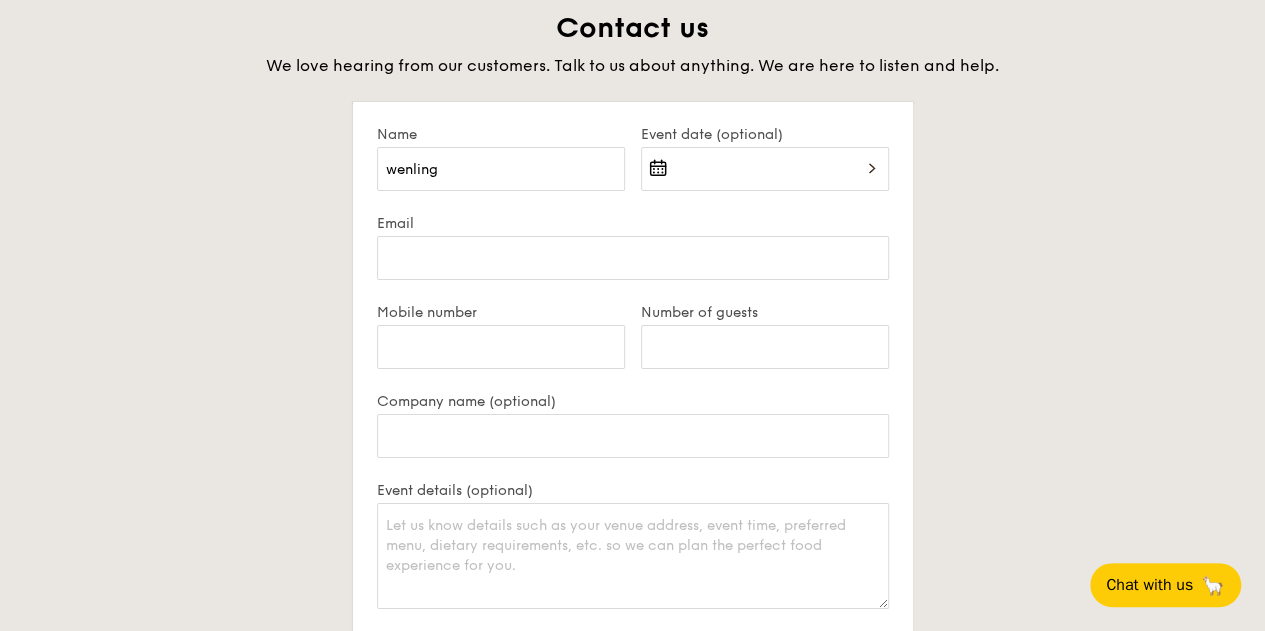 click at bounding box center (765, 181) 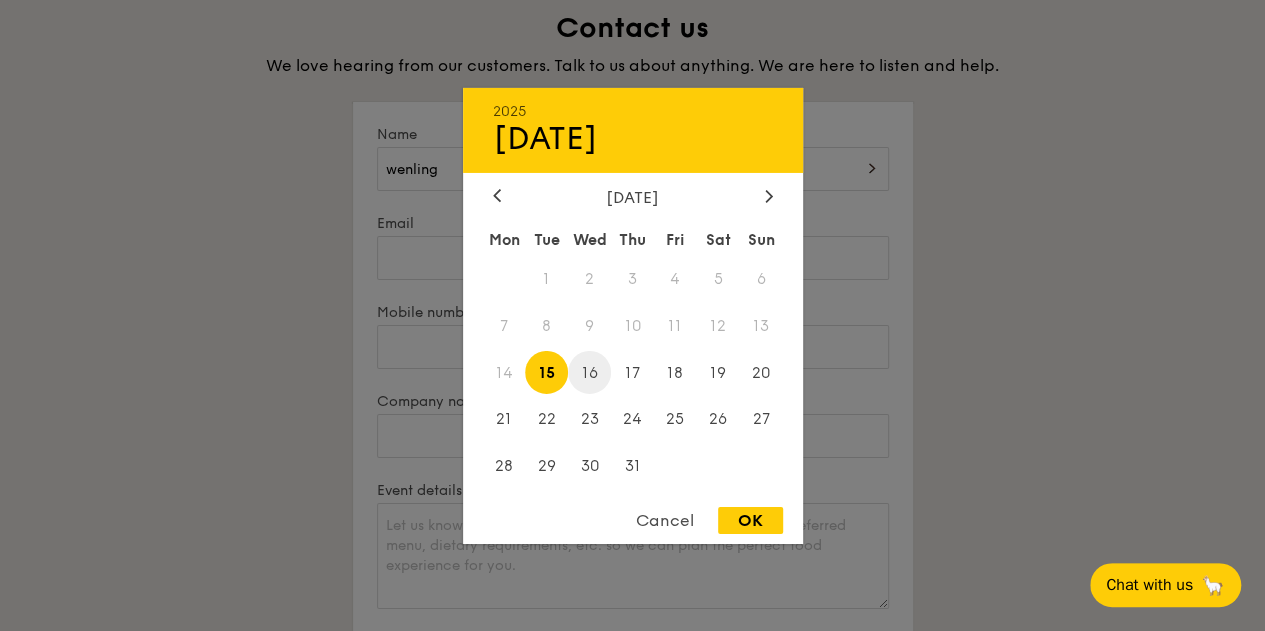 drag, startPoint x: 588, startPoint y: 371, endPoint x: 589, endPoint y: 359, distance: 12.0415945 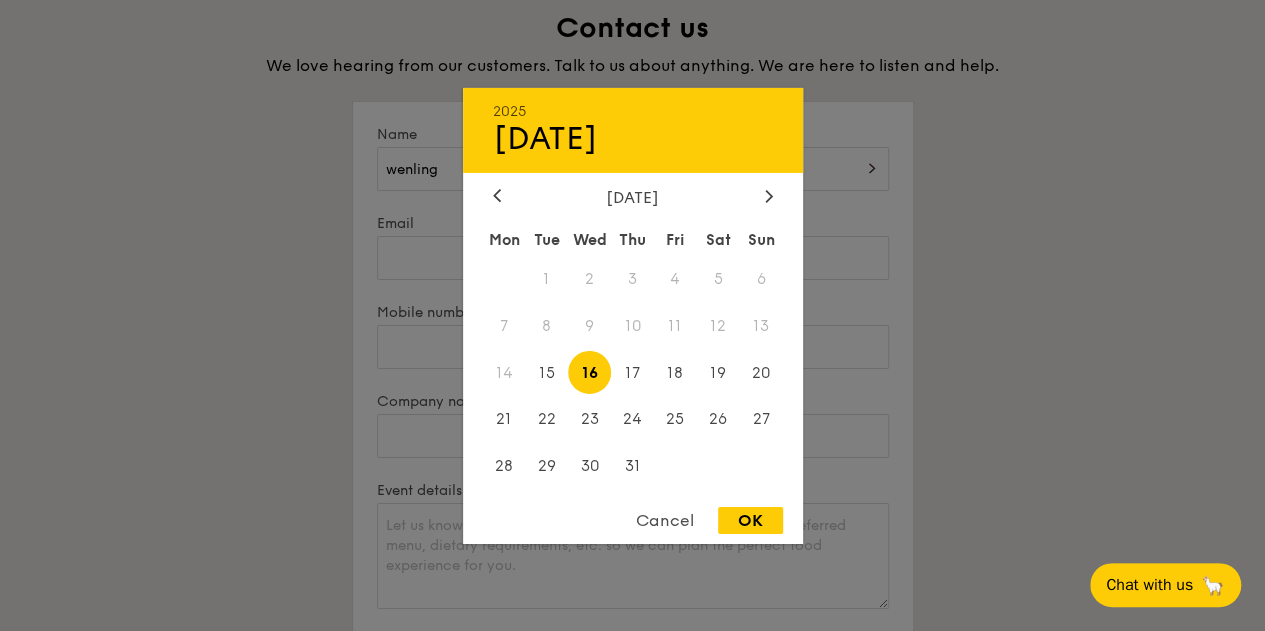 click at bounding box center [632, 315] 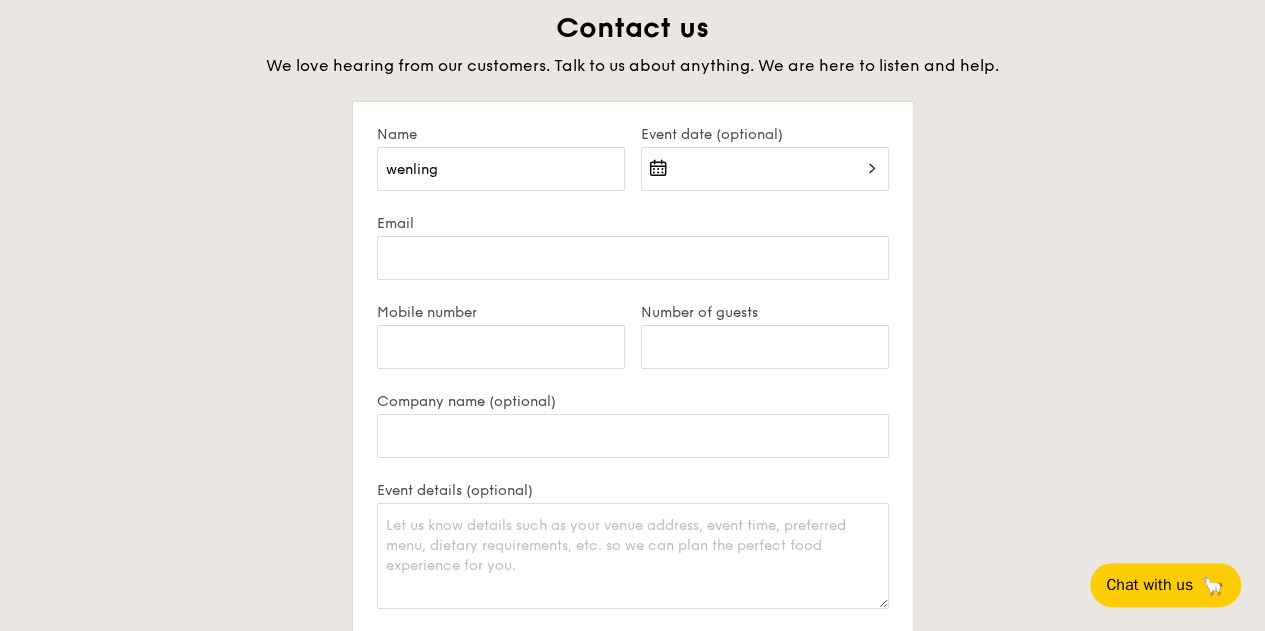 click at bounding box center [632, 315] 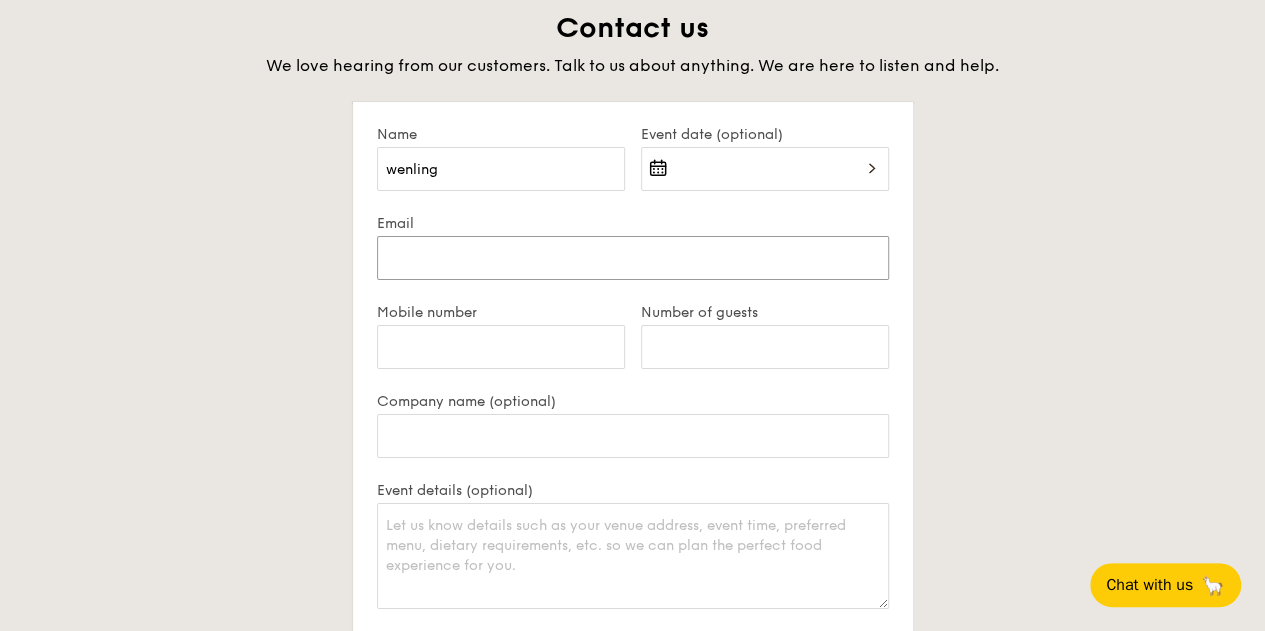 click on "Email" at bounding box center [633, 258] 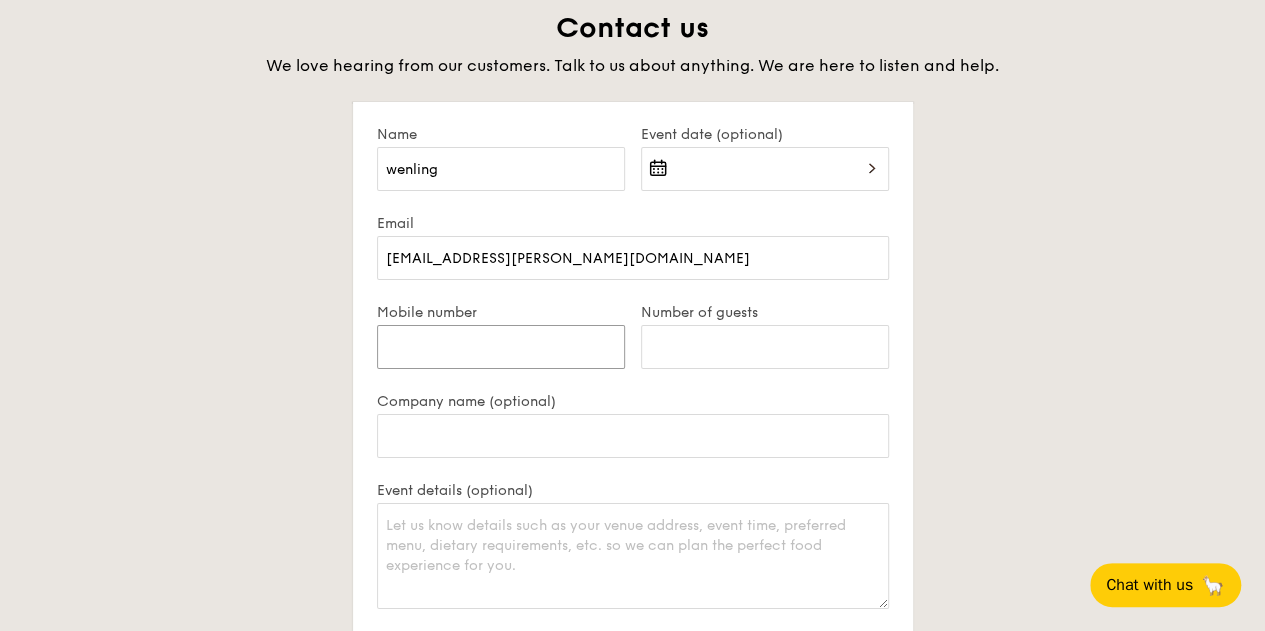 click on "Mobile number" at bounding box center (501, 347) 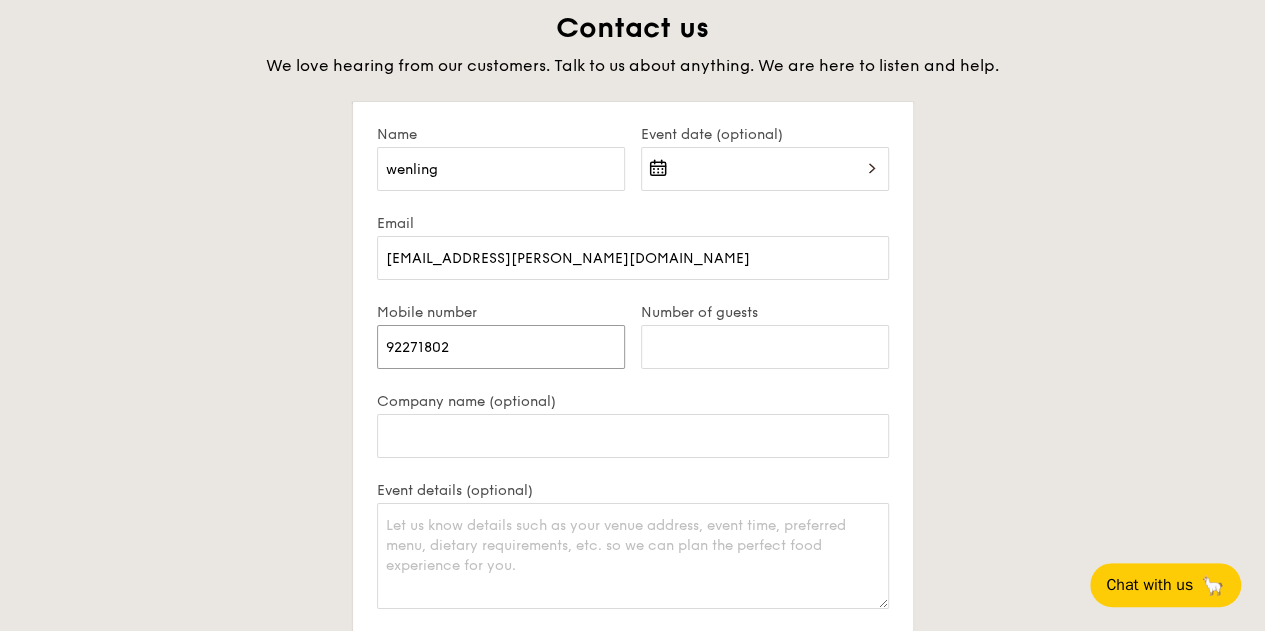 type on "92271802" 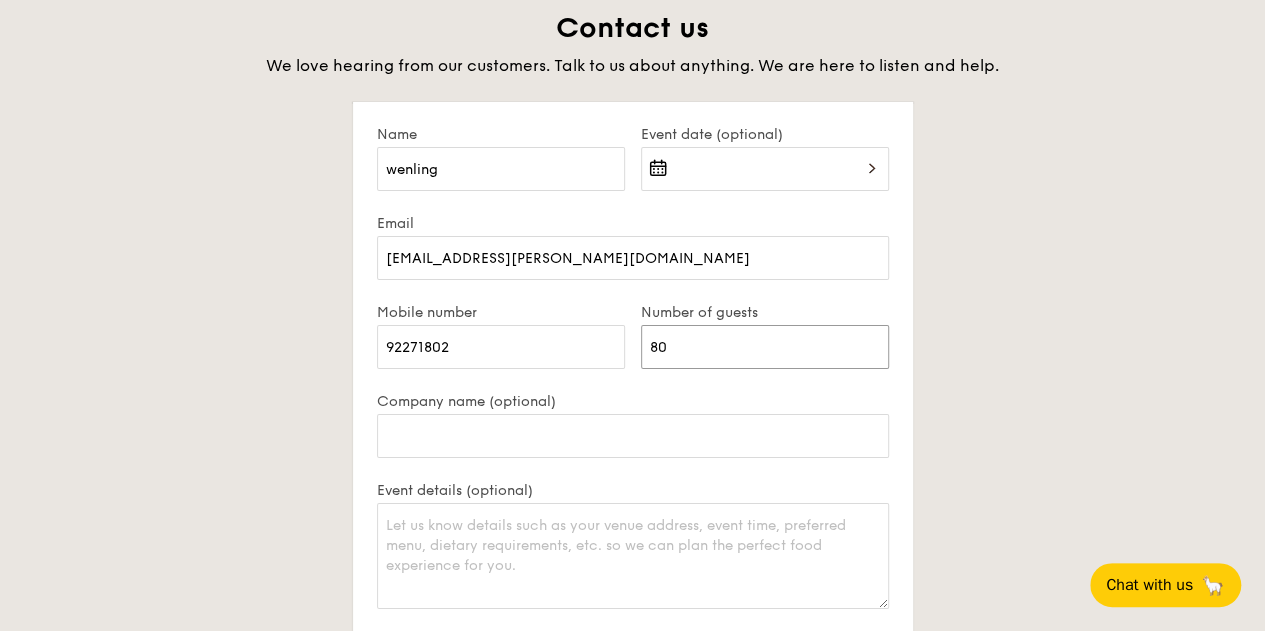 type on "80" 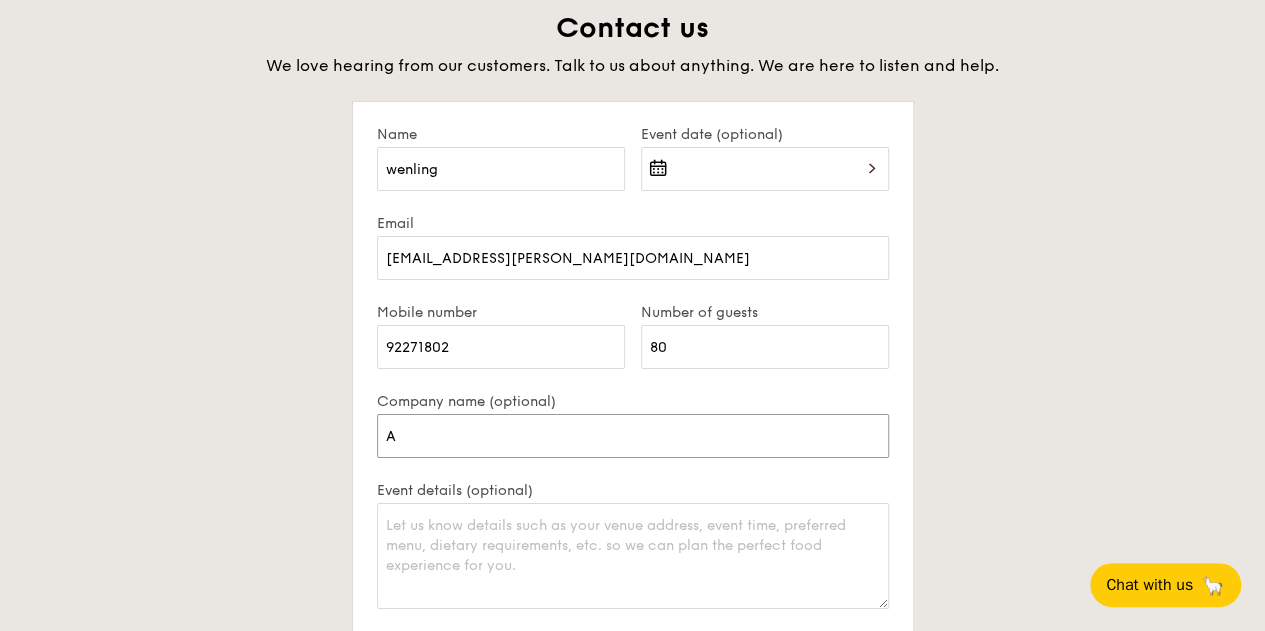 type on "Access Communications" 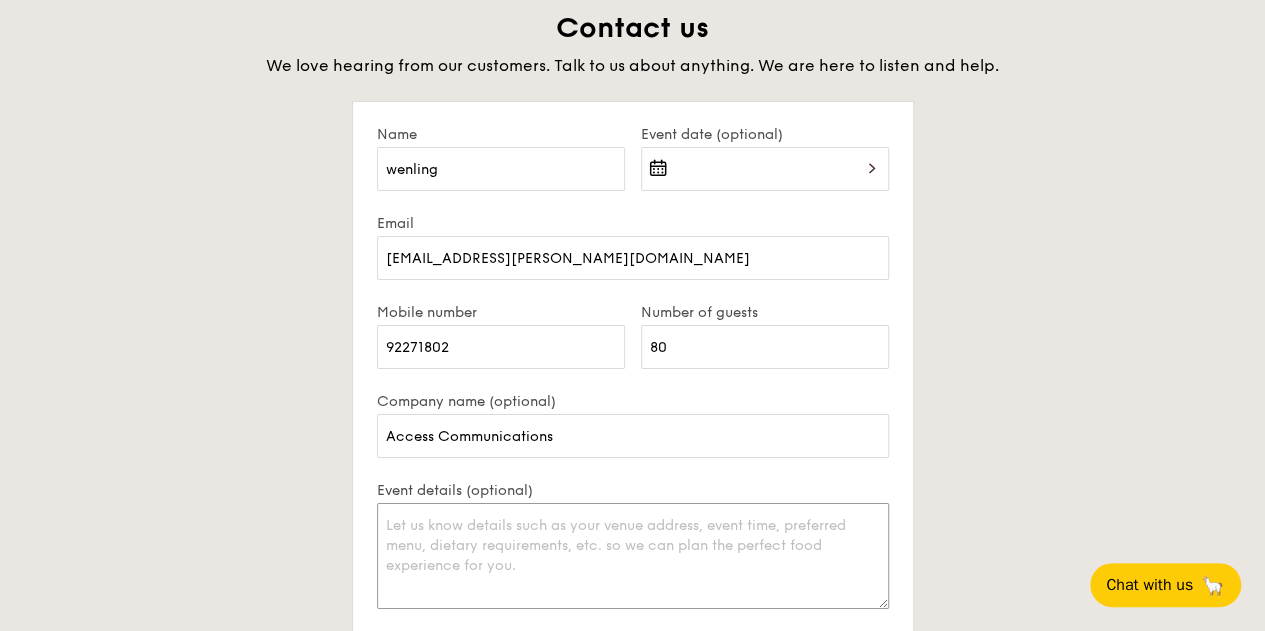 click on "Event details (optional)" at bounding box center (633, 556) 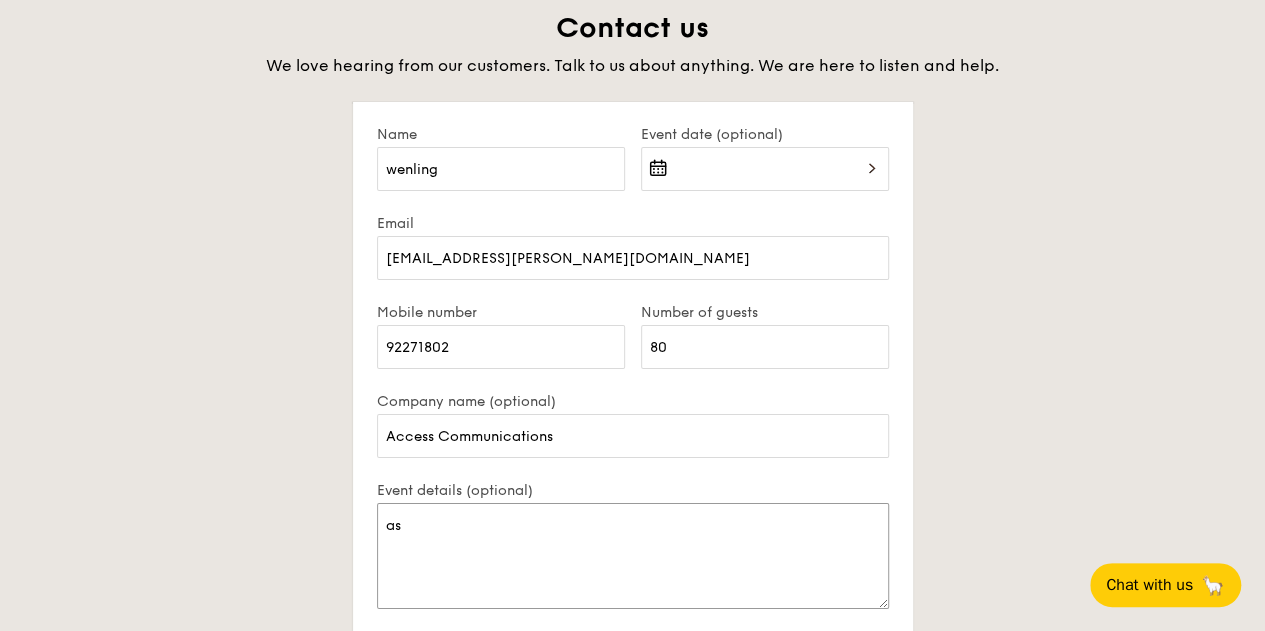 type on "a" 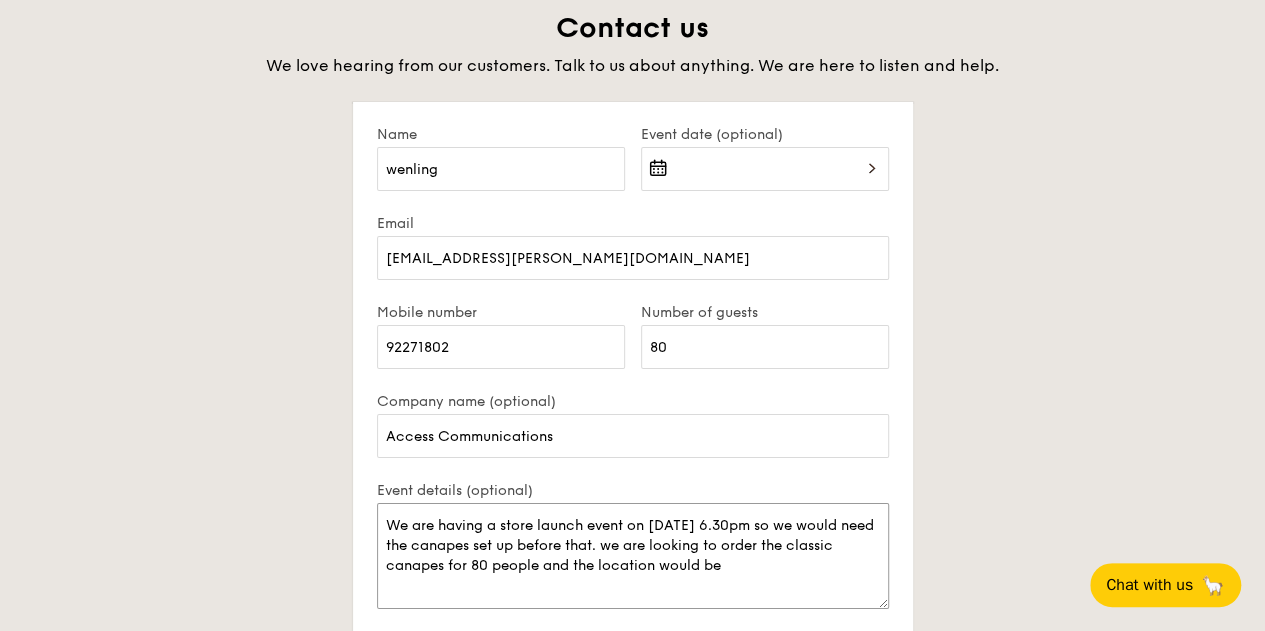 paste on "[STREET_ADDRESS]" 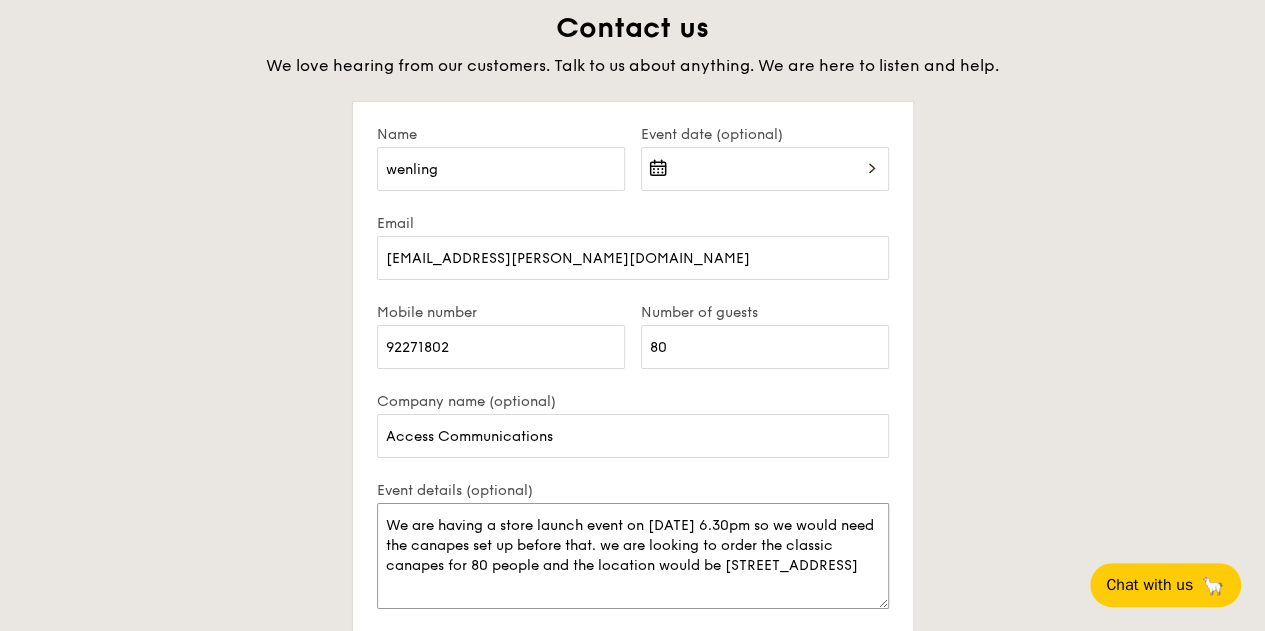 scroll, scrollTop: 20, scrollLeft: 0, axis: vertical 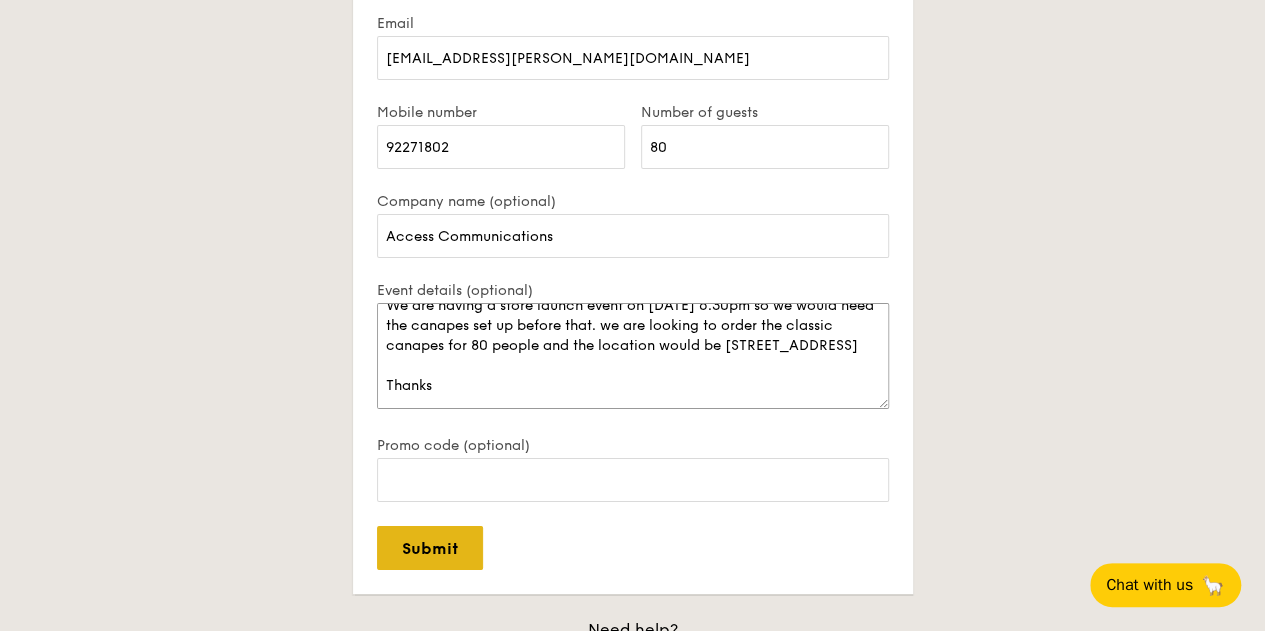 type on "We are having a store launch event on [DATE] 6.30pm so we would need the canapes set up before that. we are looking to order the classic canapes for 80 people and the location would be [STREET_ADDRESS]
Thanks" 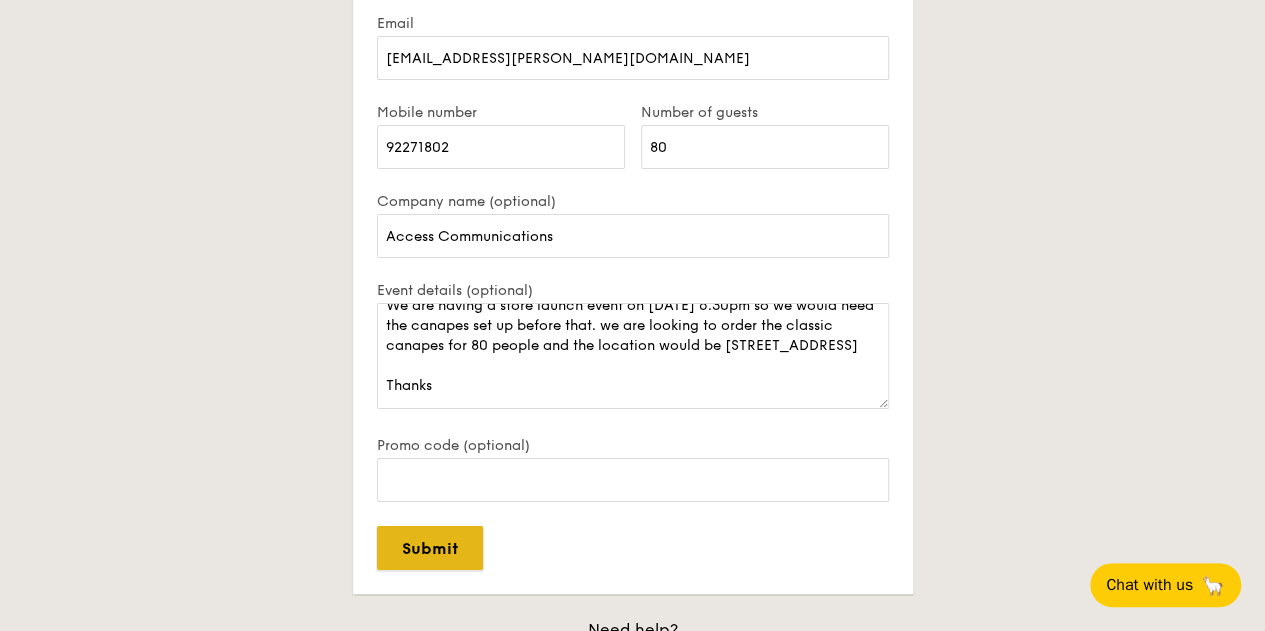 click on "Submit" at bounding box center [430, 548] 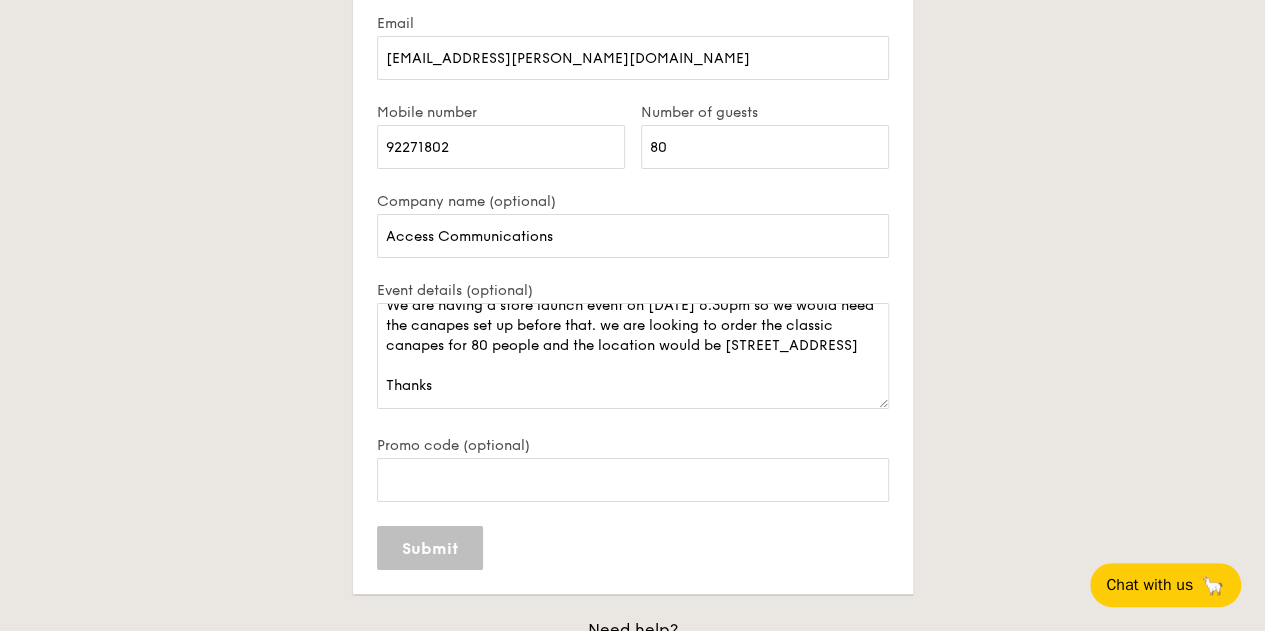 type 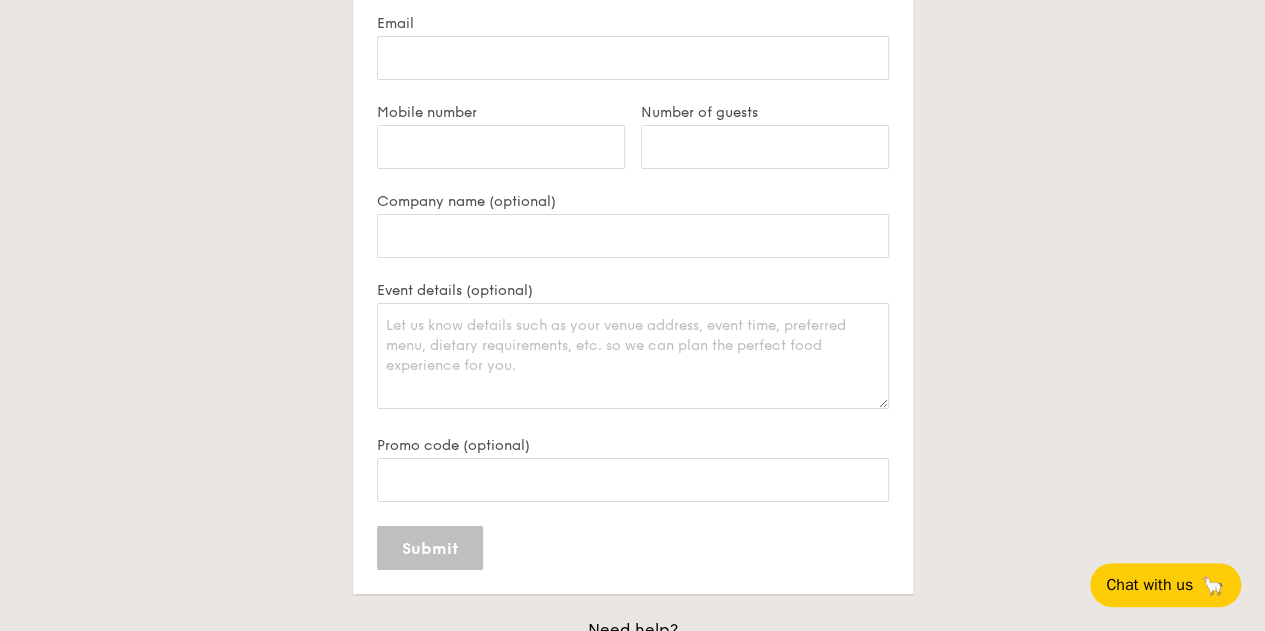 scroll, scrollTop: 0, scrollLeft: 0, axis: both 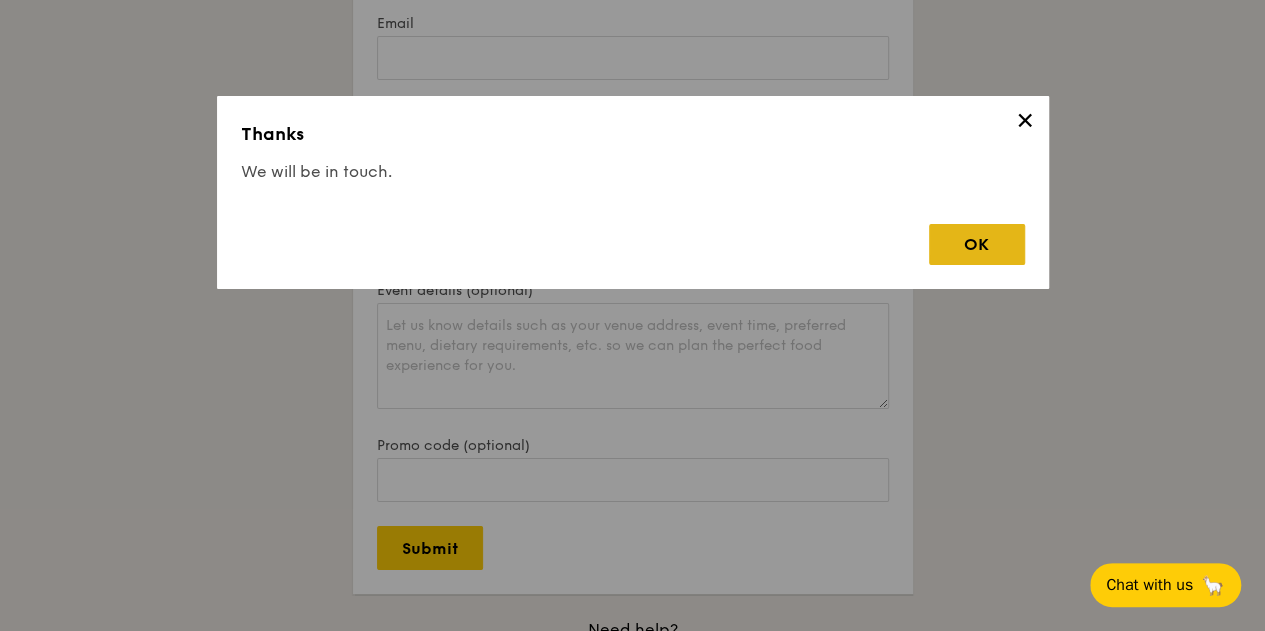 click on "OK" at bounding box center [977, 244] 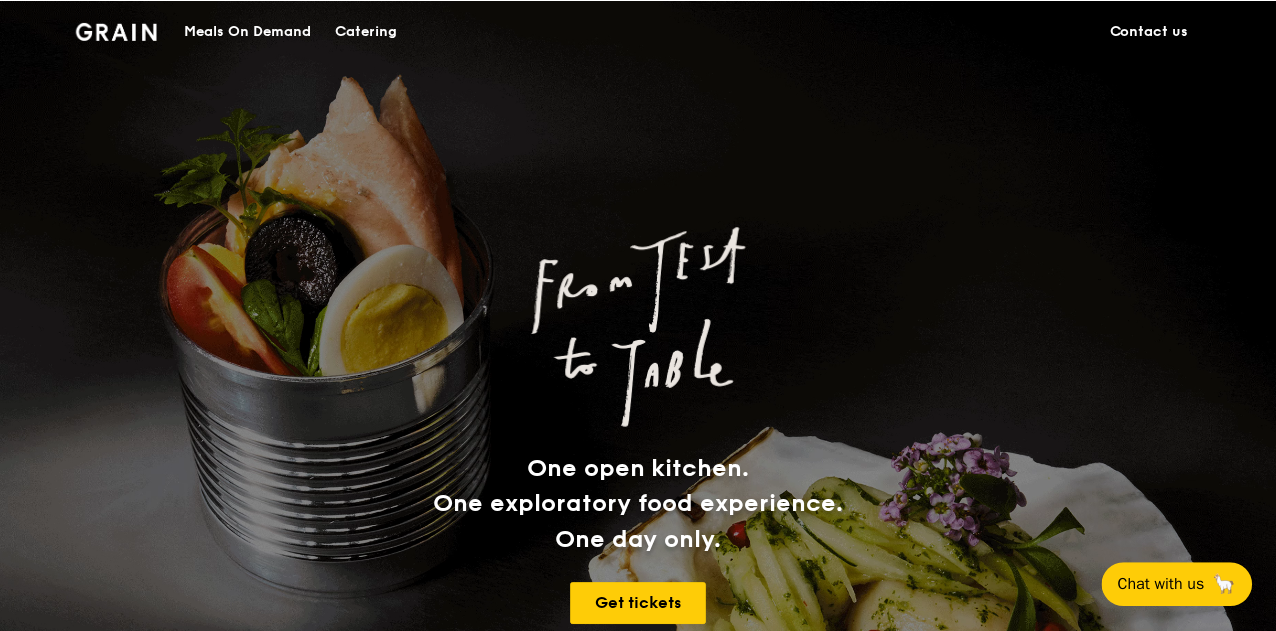 scroll, scrollTop: 0, scrollLeft: 0, axis: both 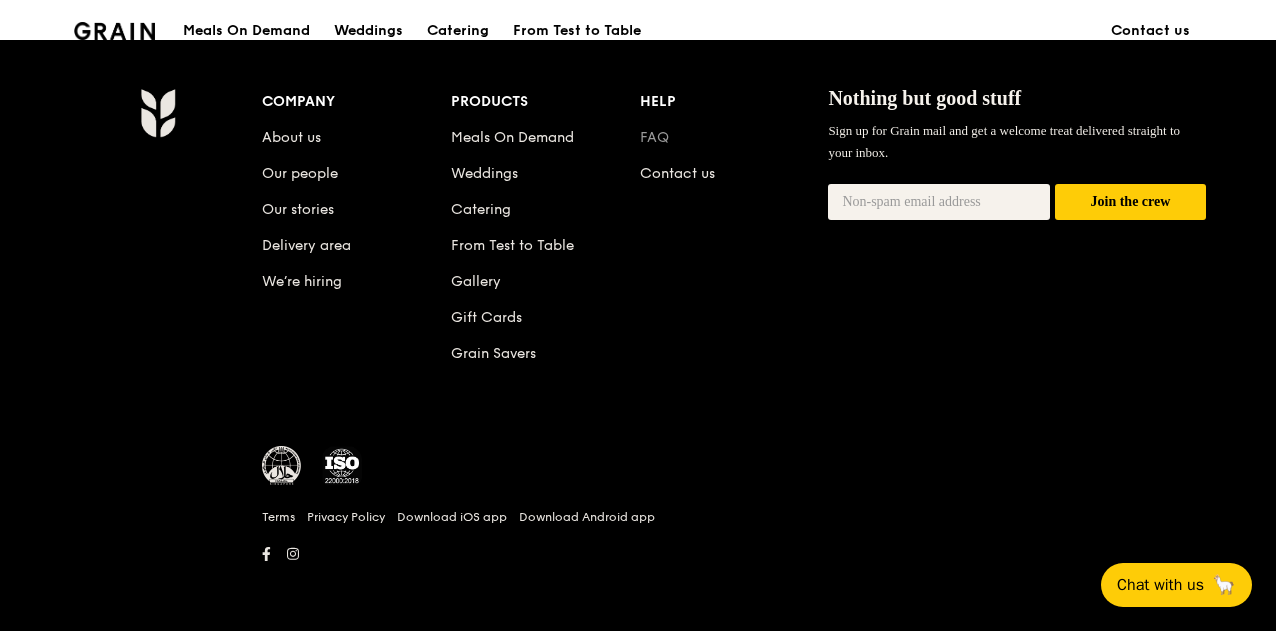 click on "FAQ" at bounding box center [654, 137] 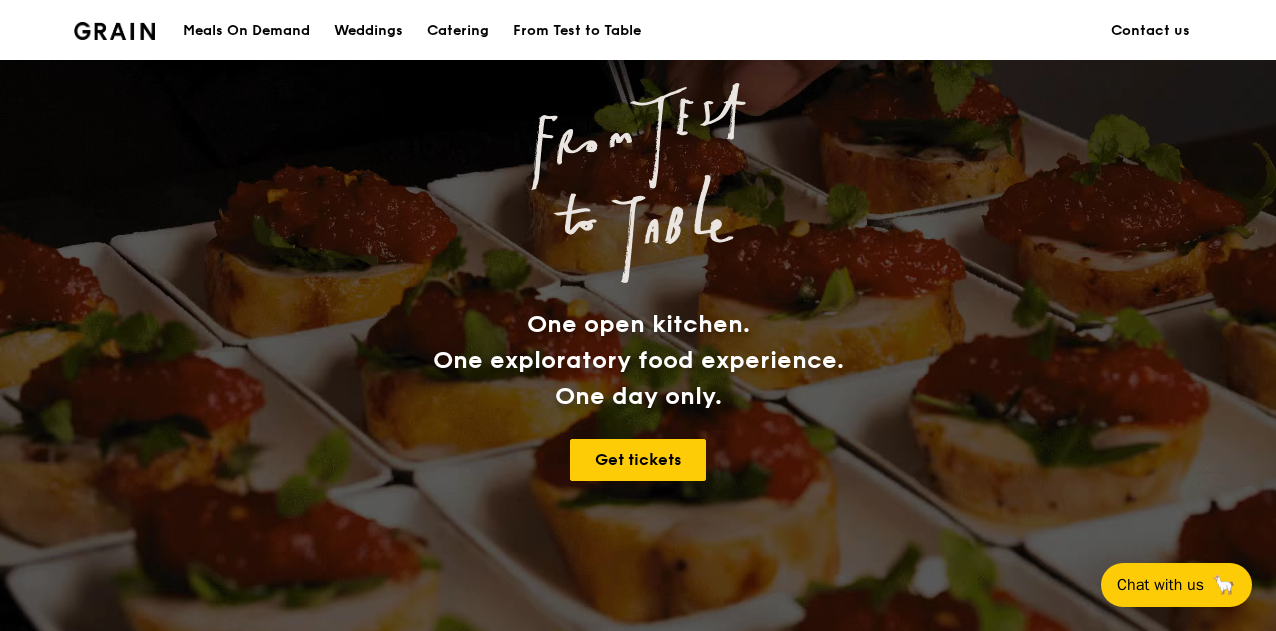 scroll, scrollTop: 100, scrollLeft: 0, axis: vertical 